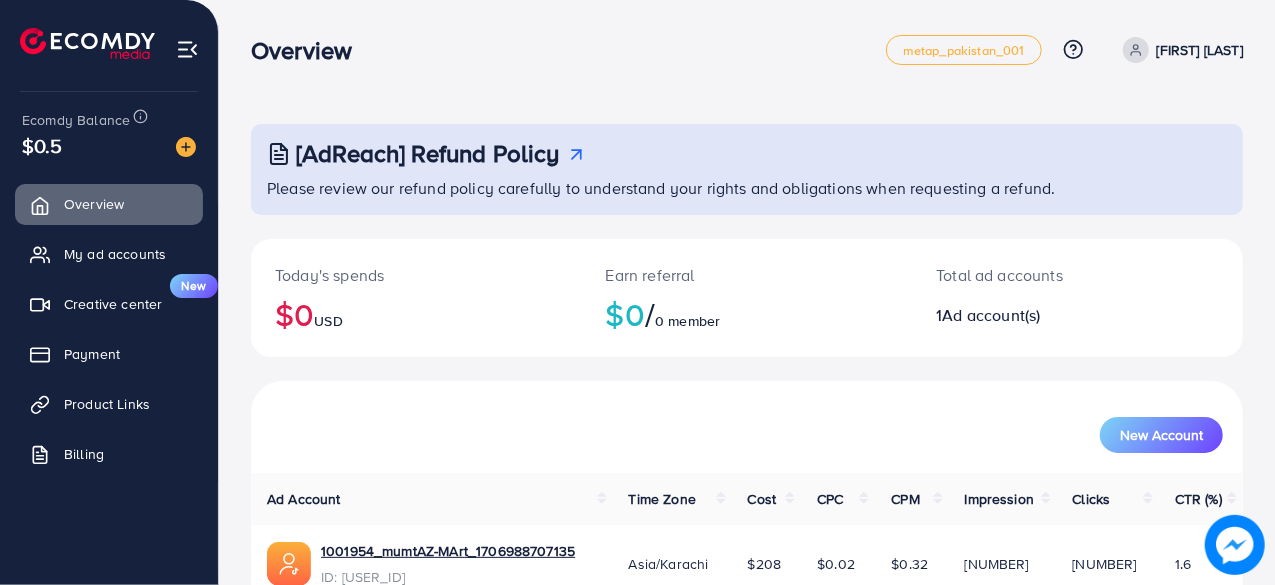 scroll, scrollTop: 102, scrollLeft: 0, axis: vertical 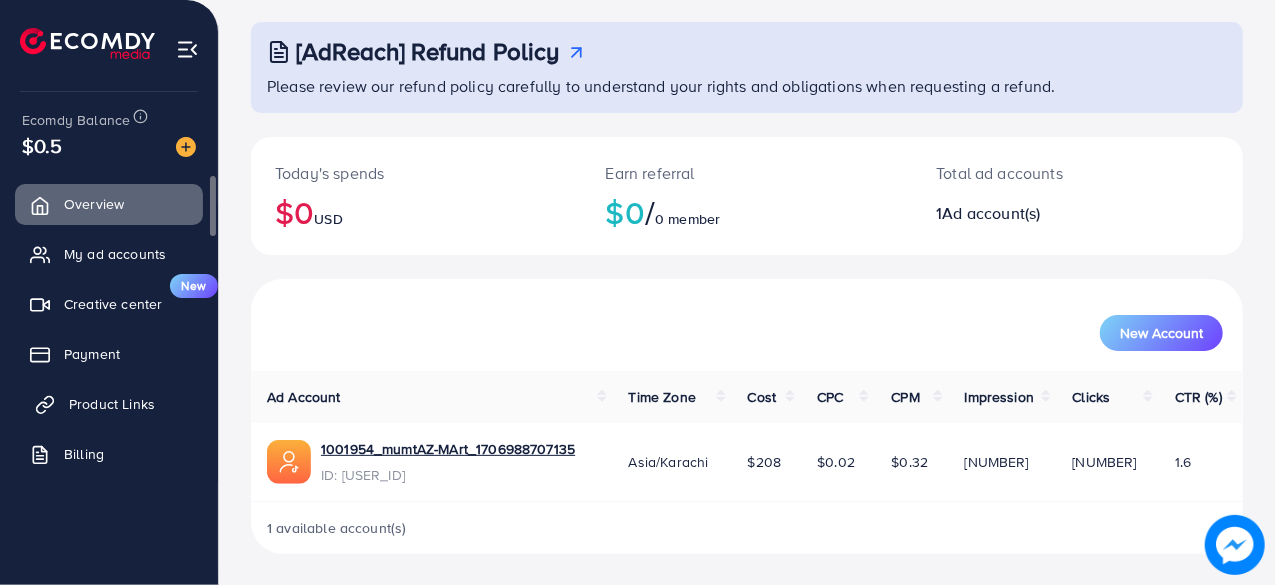 click on "Product Links" at bounding box center [112, 404] 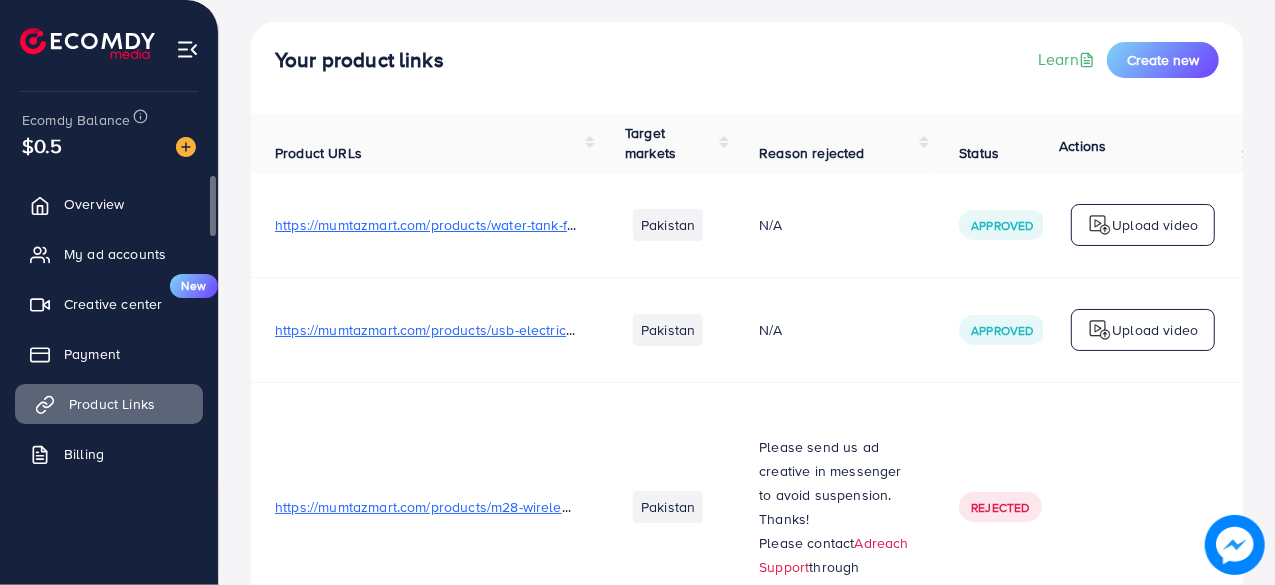 scroll, scrollTop: 0, scrollLeft: 0, axis: both 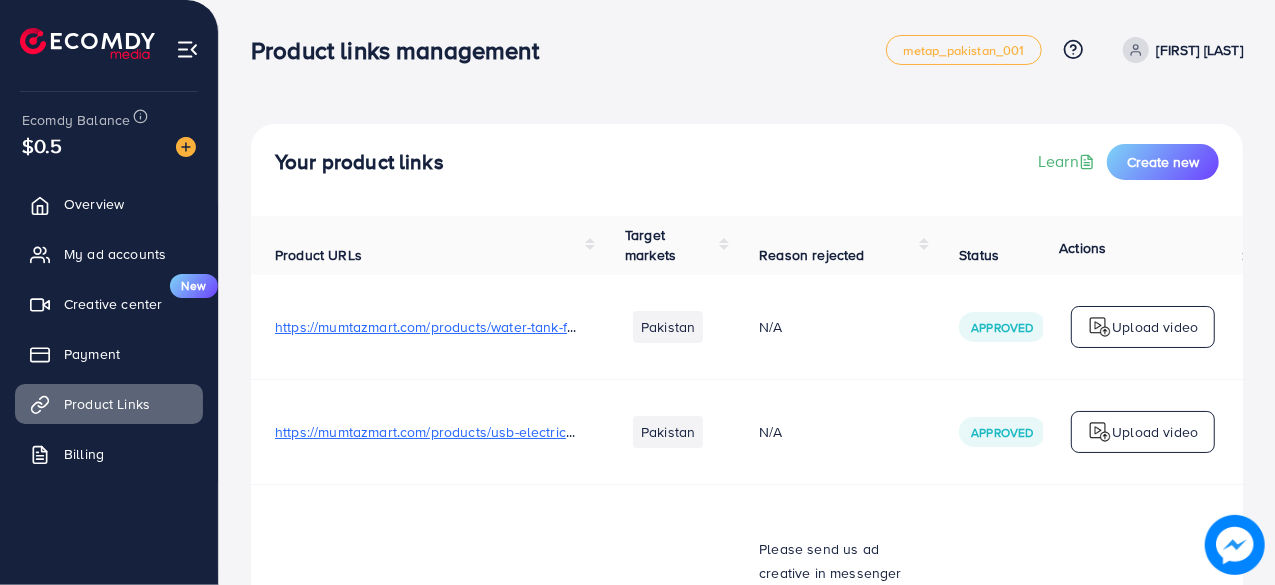 click on "https://mumtazmart.com/products/water-tank-float-level-controller-sensor" at bounding box center [509, 327] 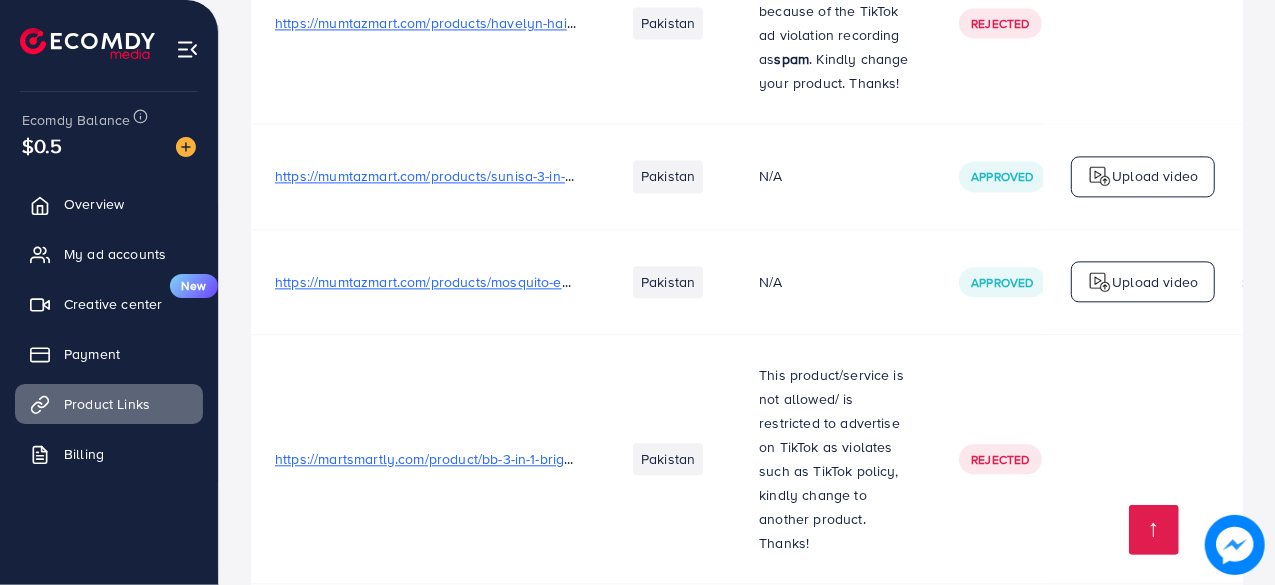 scroll, scrollTop: 2439, scrollLeft: 0, axis: vertical 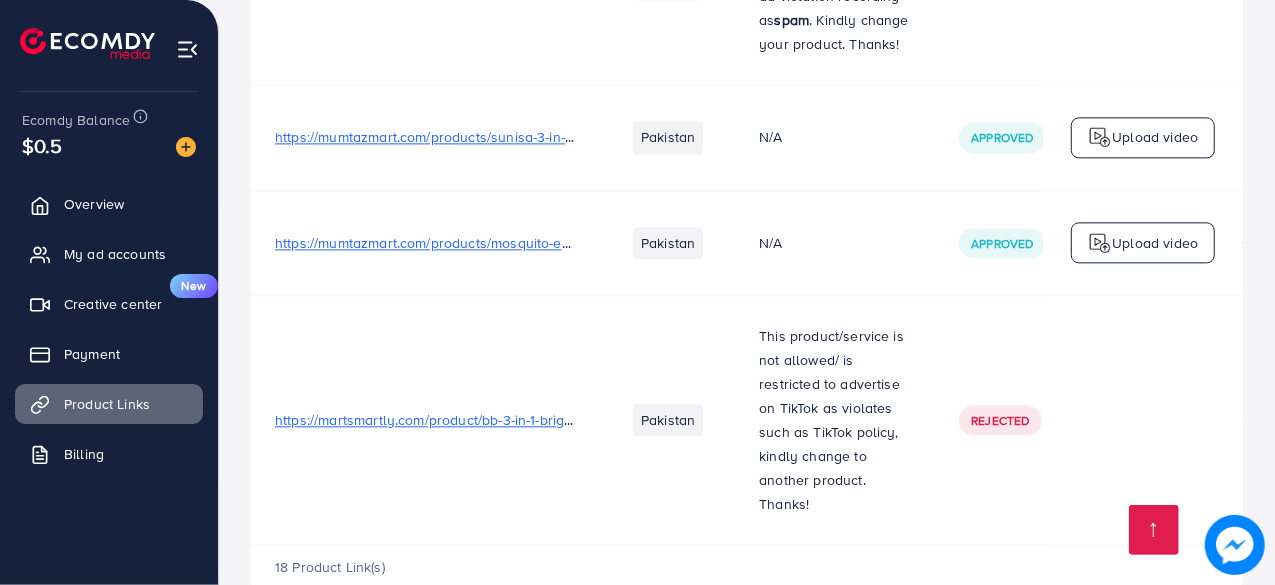 click on "https://martsmartly.com/product/bb-3-in-1-brightening-glow-kit-rice-scrub-face-wash-mask-whitening-rice-facial-skin-care/" at bounding box center (657, 420) 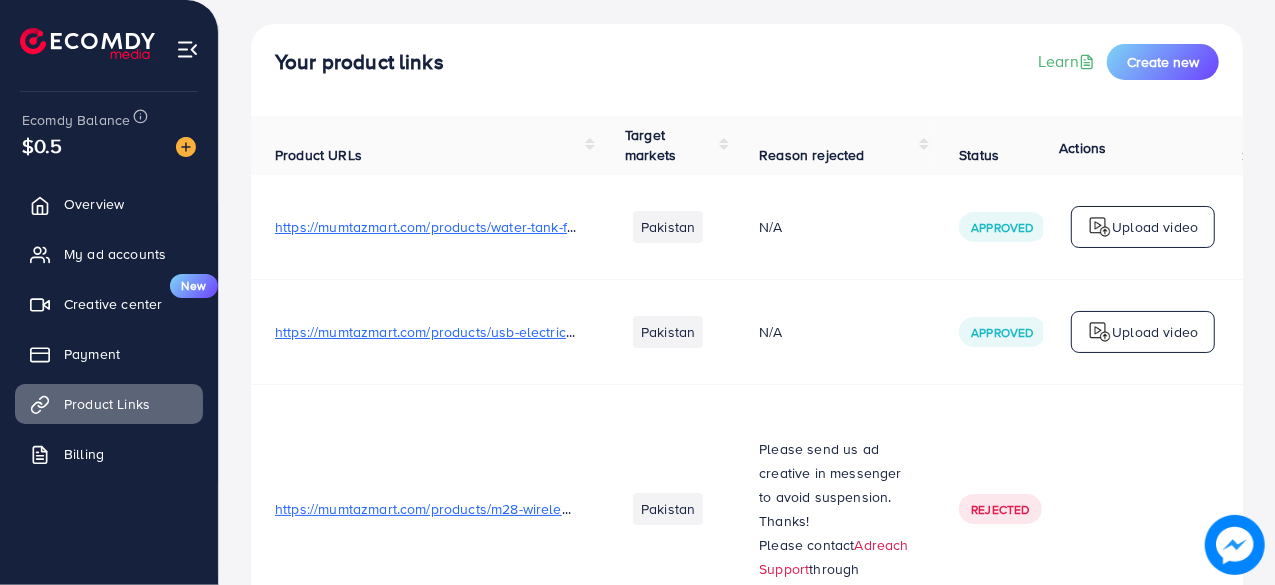 scroll, scrollTop: 0, scrollLeft: 0, axis: both 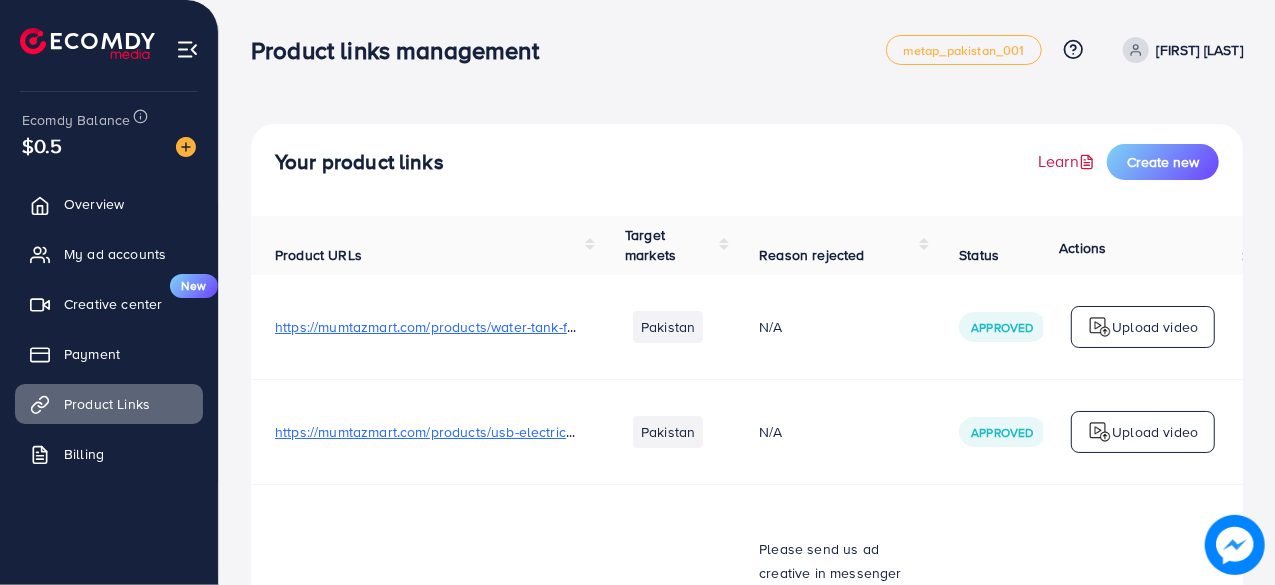 click on "Learn" at bounding box center [1068, 161] 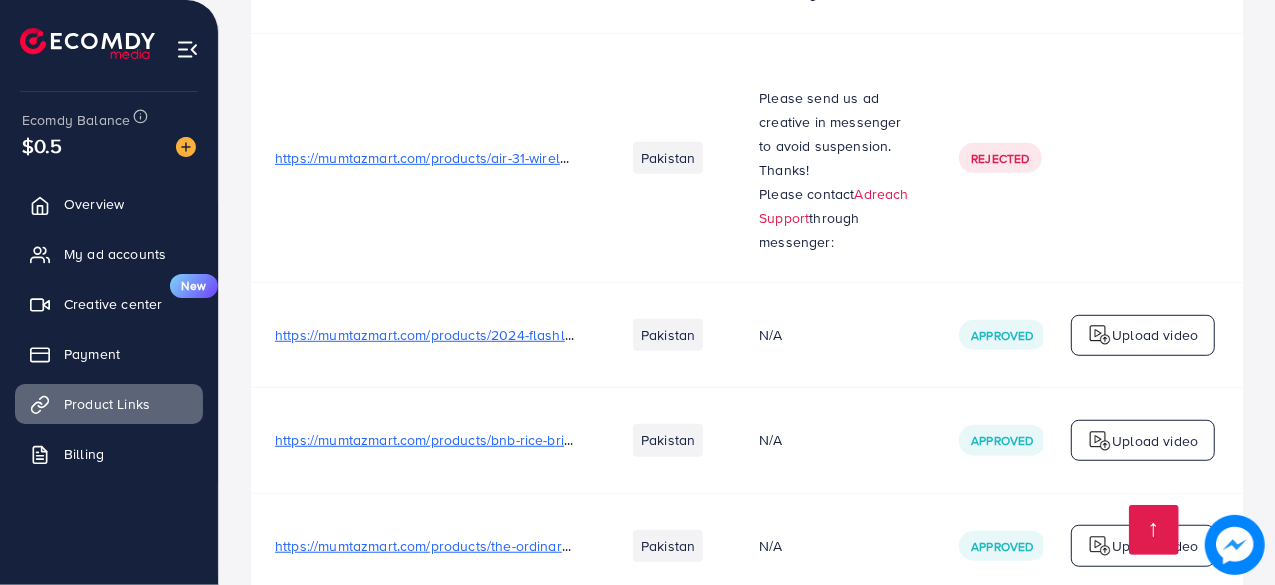 scroll, scrollTop: 0, scrollLeft: 0, axis: both 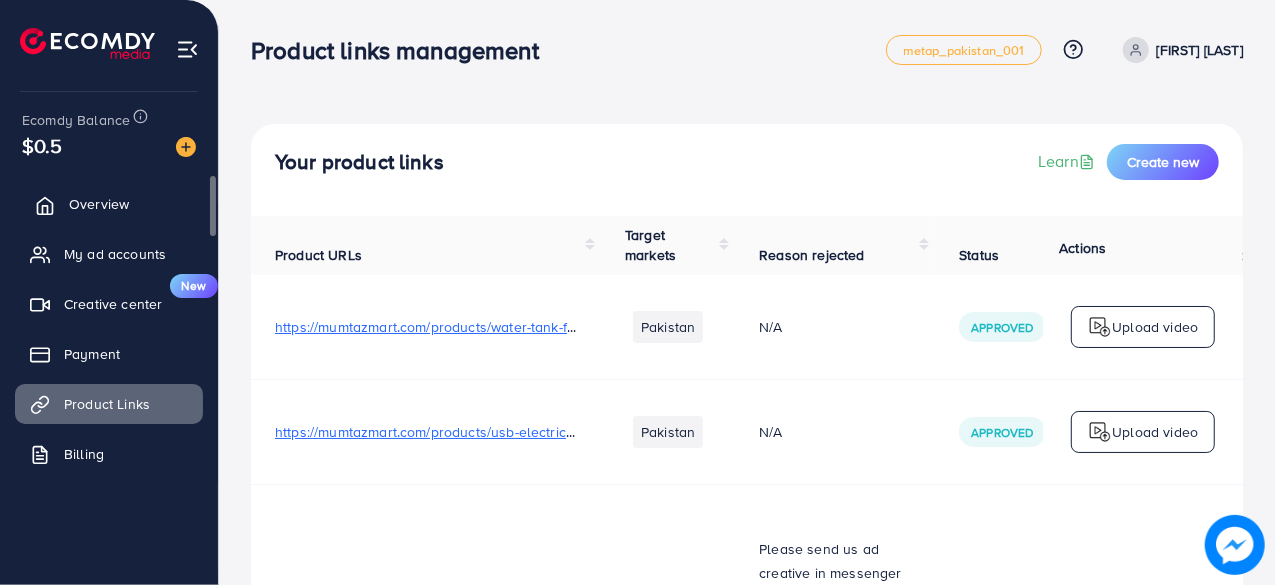 click on "Overview" at bounding box center [99, 204] 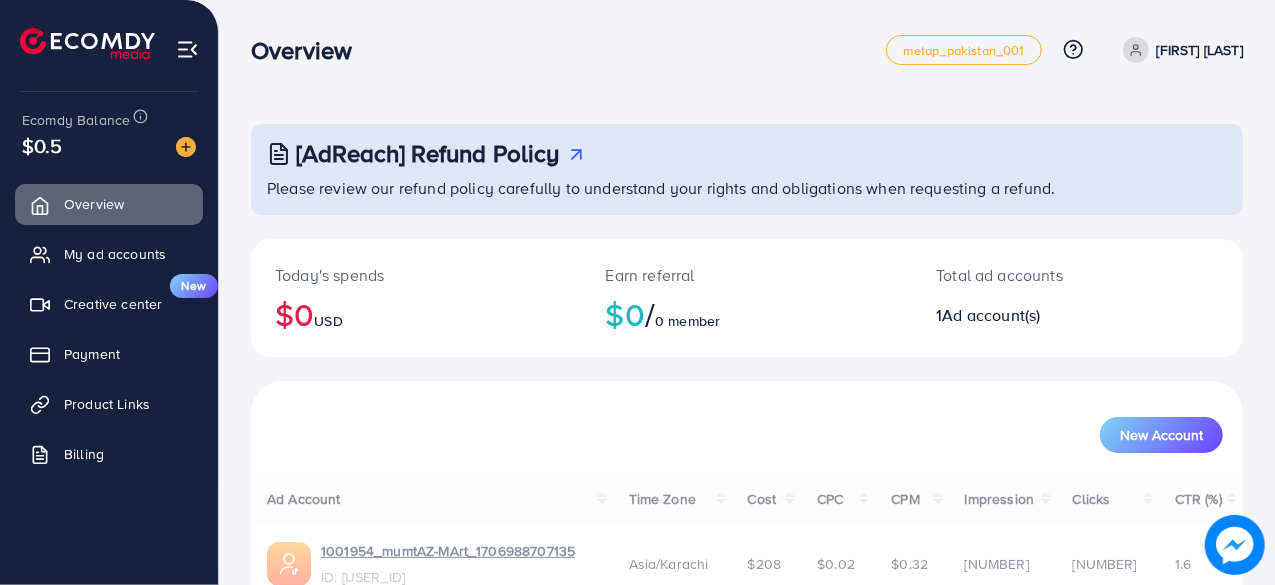 scroll, scrollTop: 102, scrollLeft: 0, axis: vertical 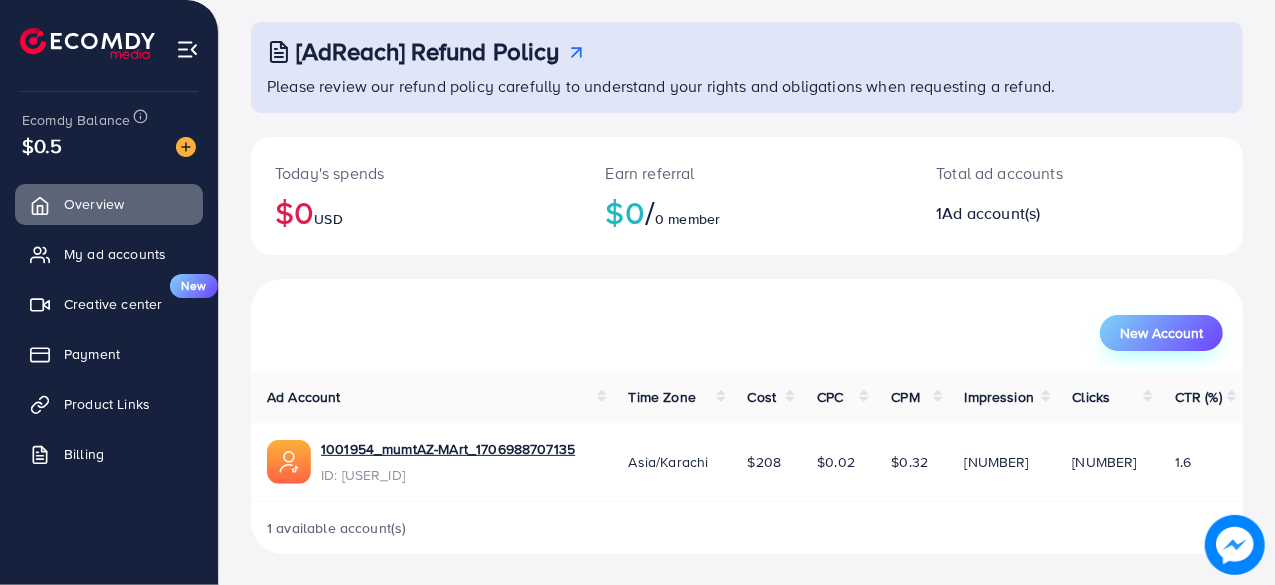 click on "New Account" at bounding box center [1161, 333] 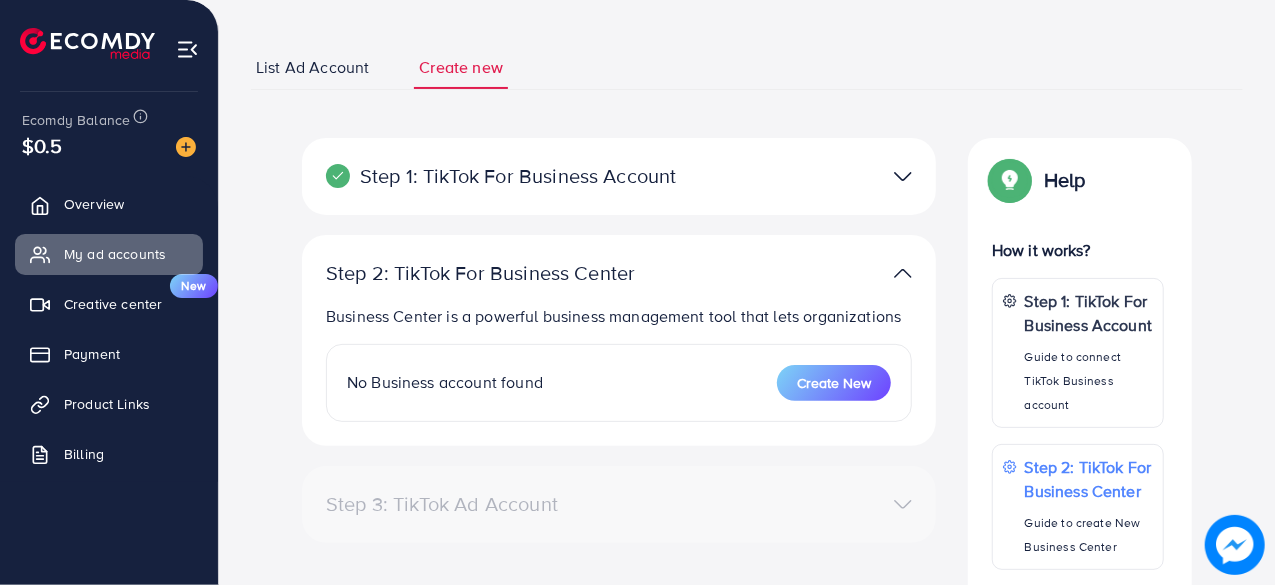 scroll, scrollTop: 0, scrollLeft: 0, axis: both 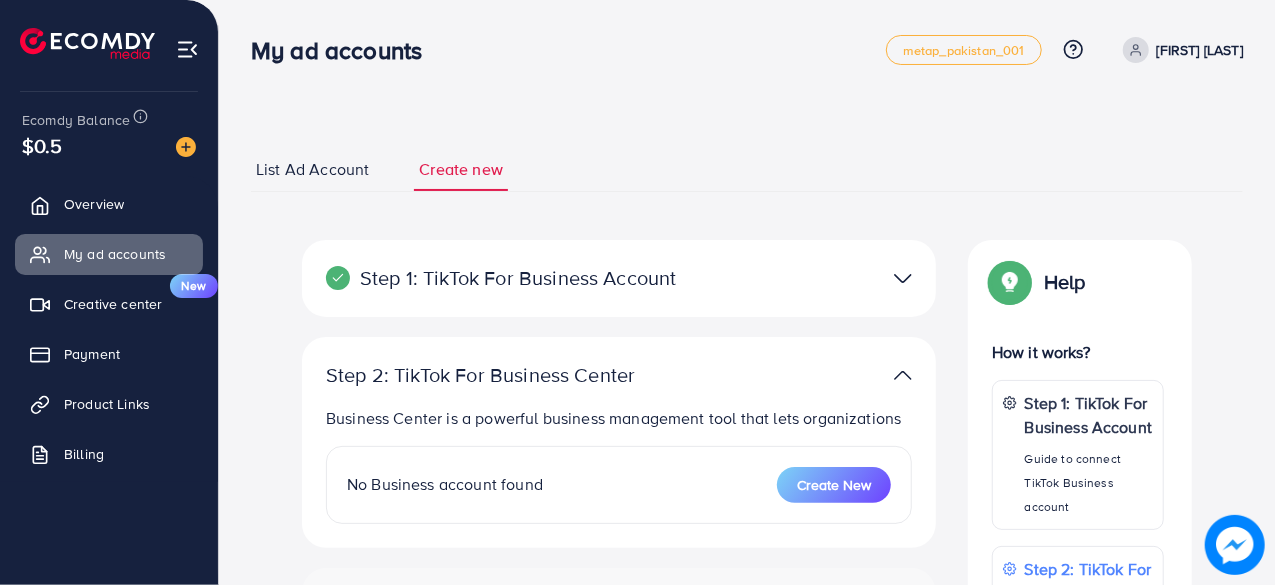 select 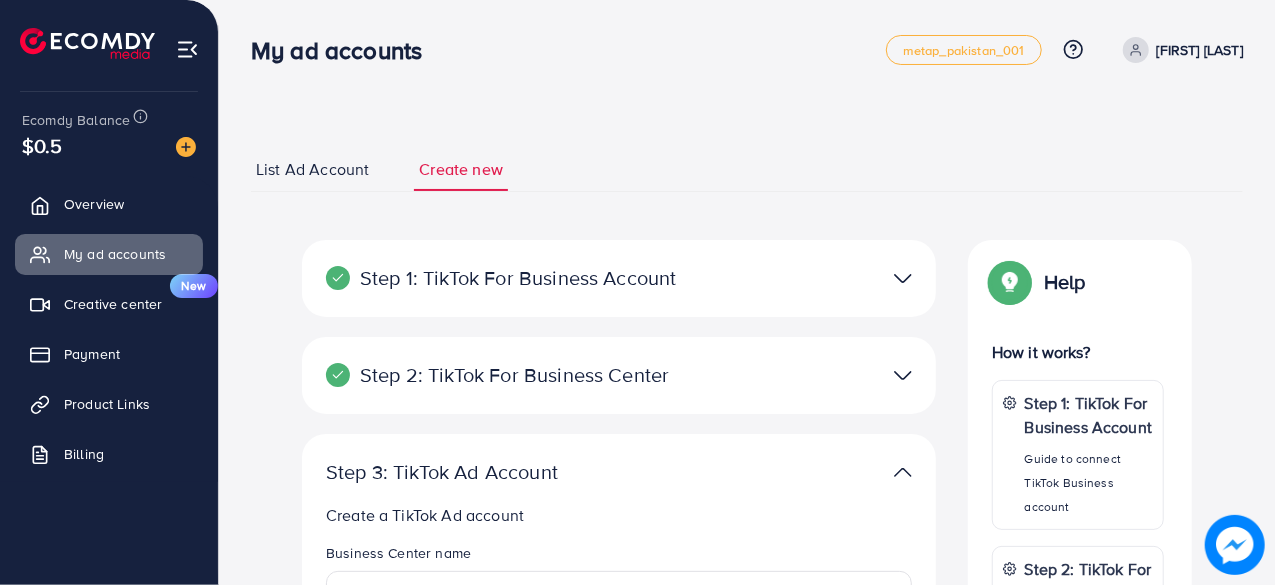 click at bounding box center (903, 278) 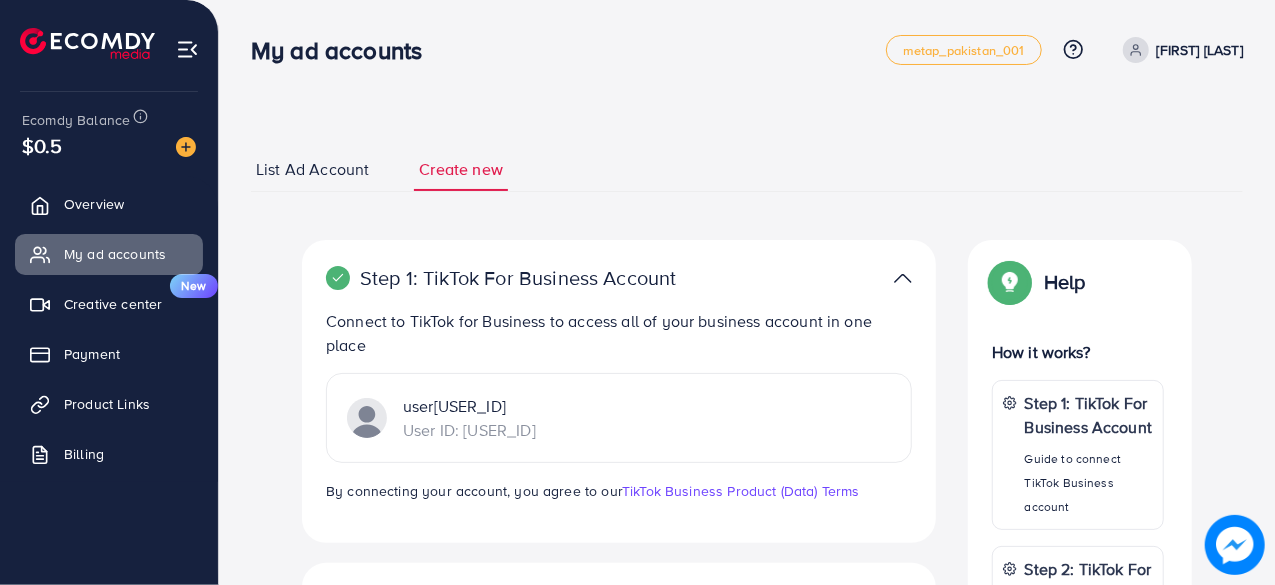 click at bounding box center (903, 278) 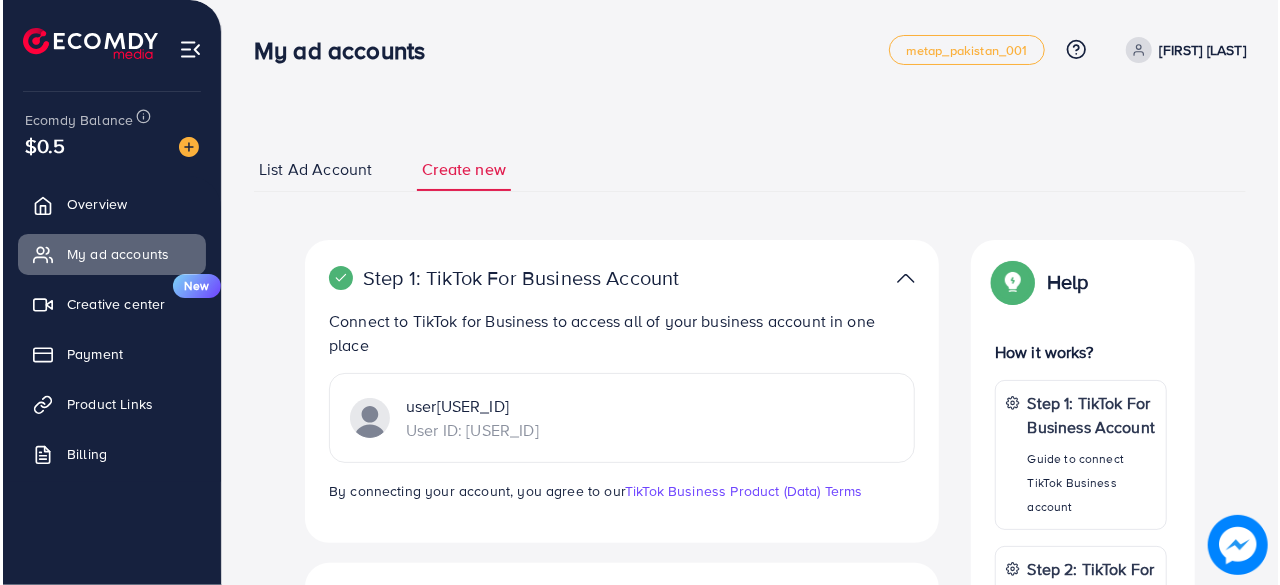 scroll, scrollTop: 200, scrollLeft: 0, axis: vertical 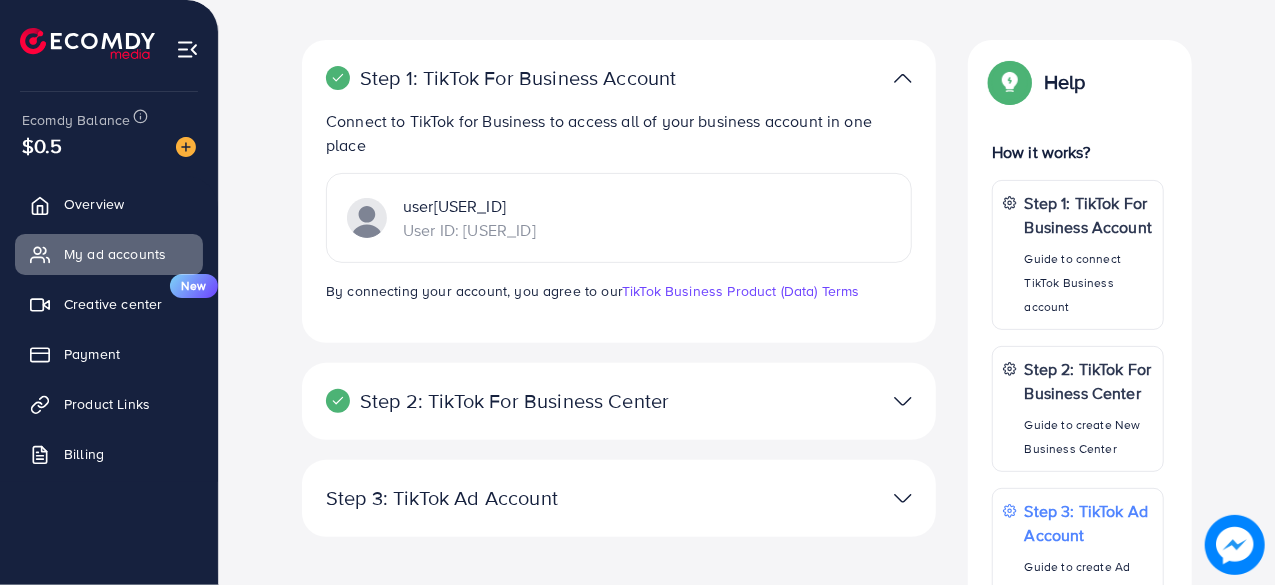 click at bounding box center [825, 401] 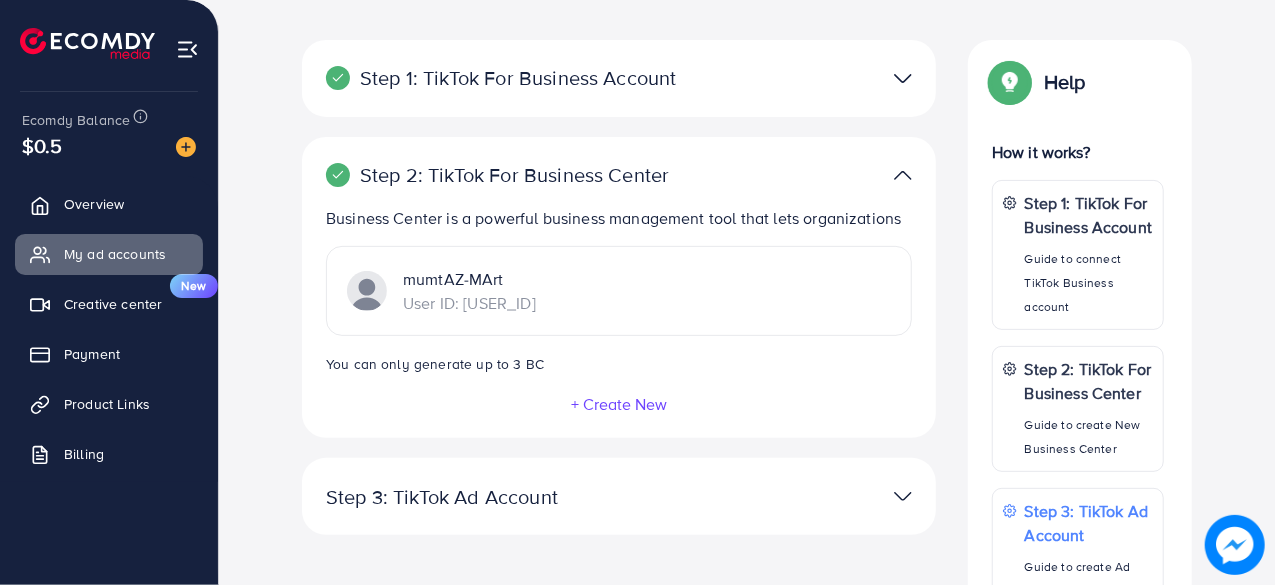 click on "+ Create New" at bounding box center [619, 404] 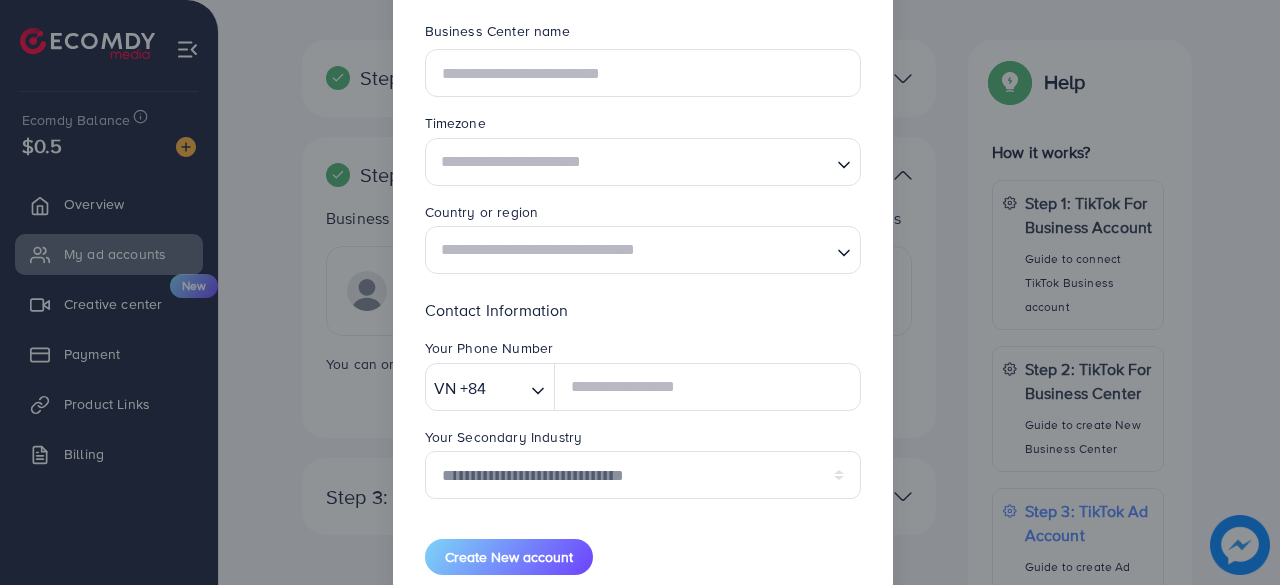 scroll, scrollTop: 150, scrollLeft: 0, axis: vertical 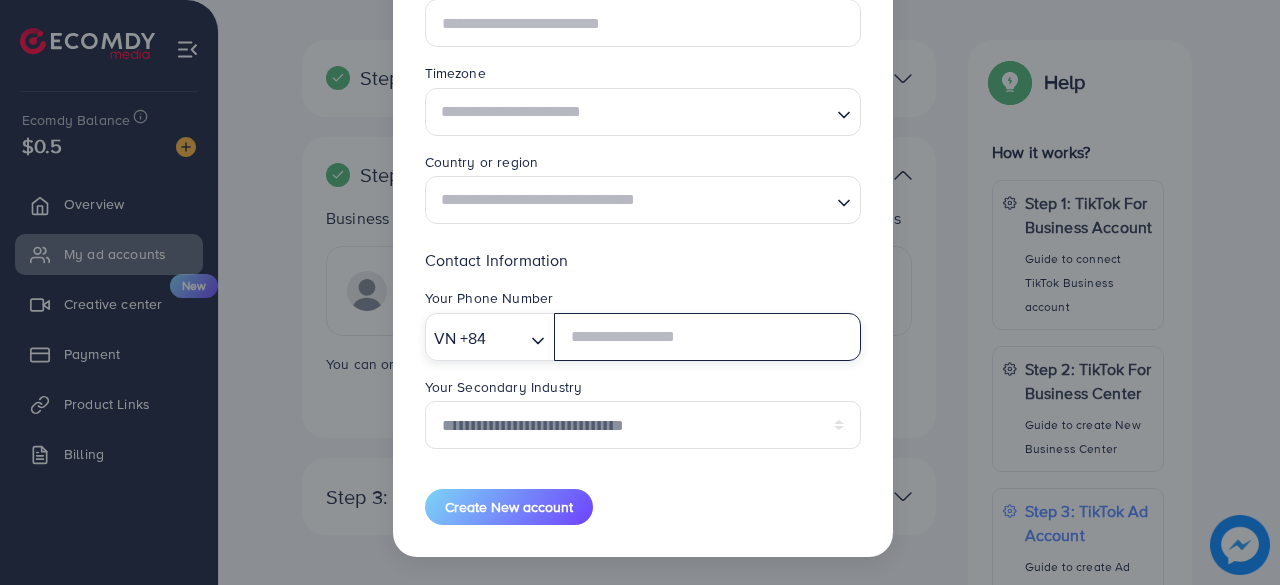 click 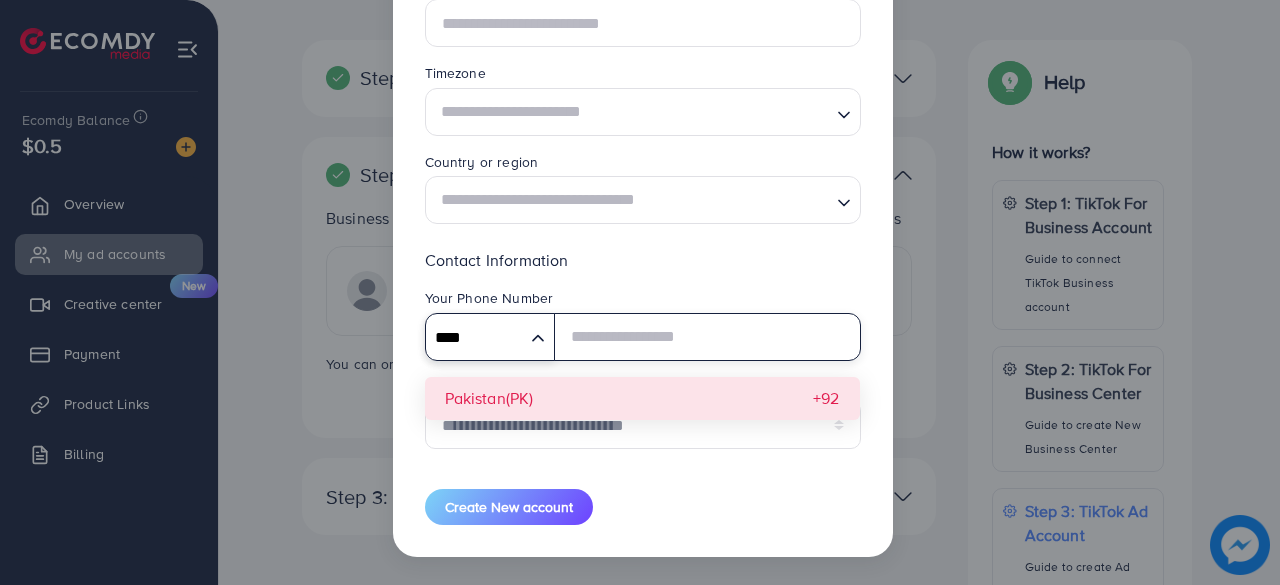 type on "****" 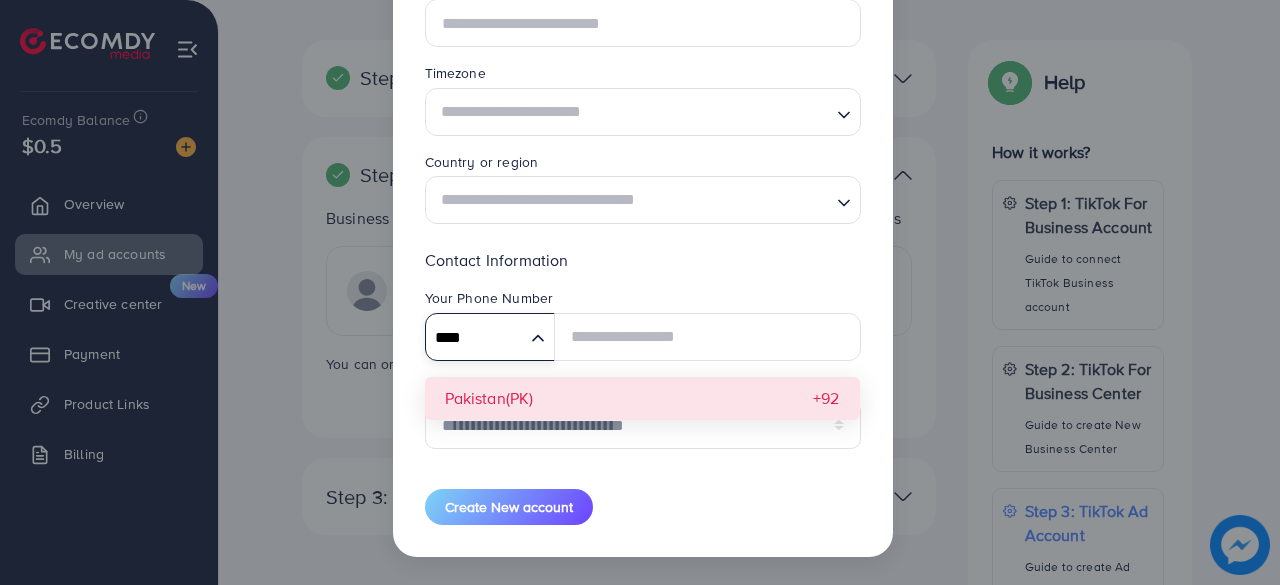 type 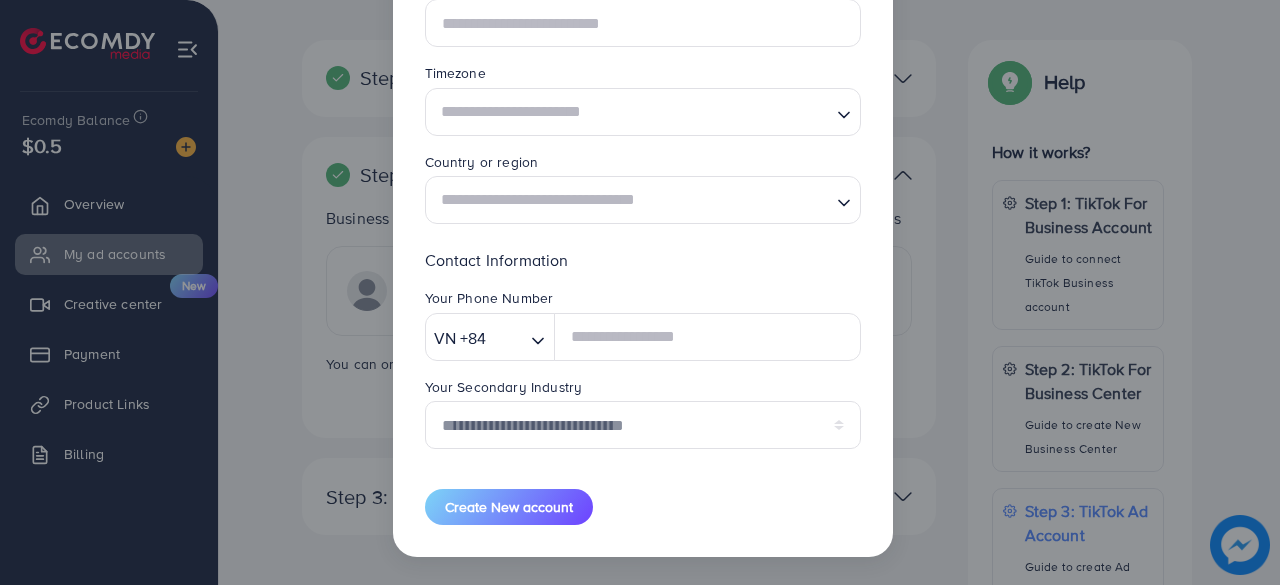 click on "**********" at bounding box center (640, 292) 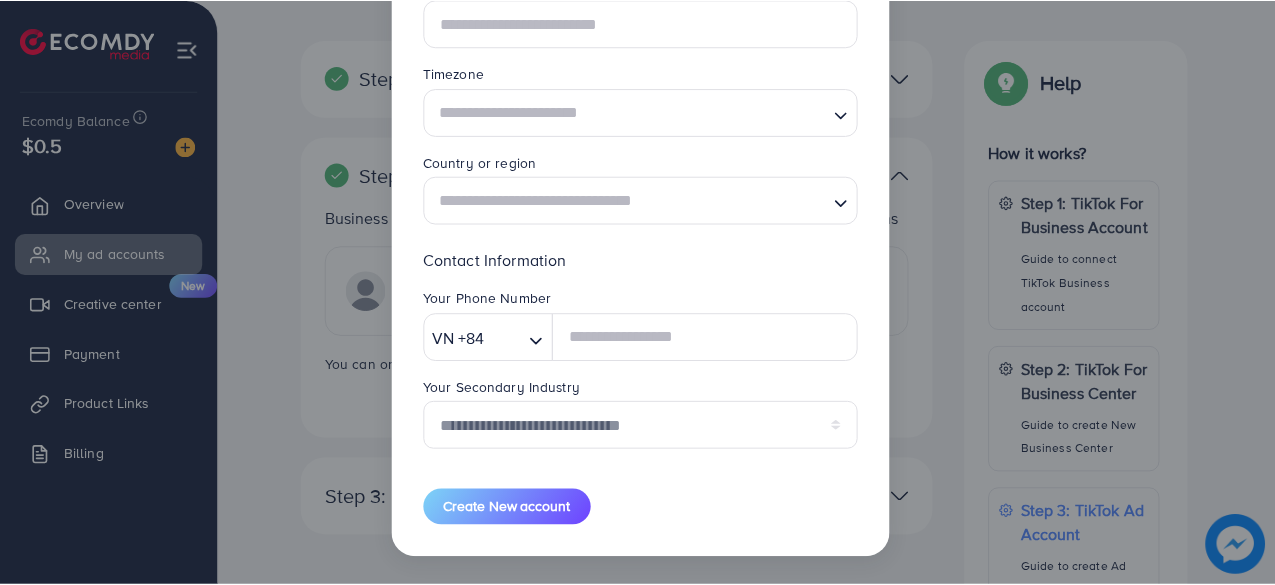 scroll, scrollTop: 50, scrollLeft: 0, axis: vertical 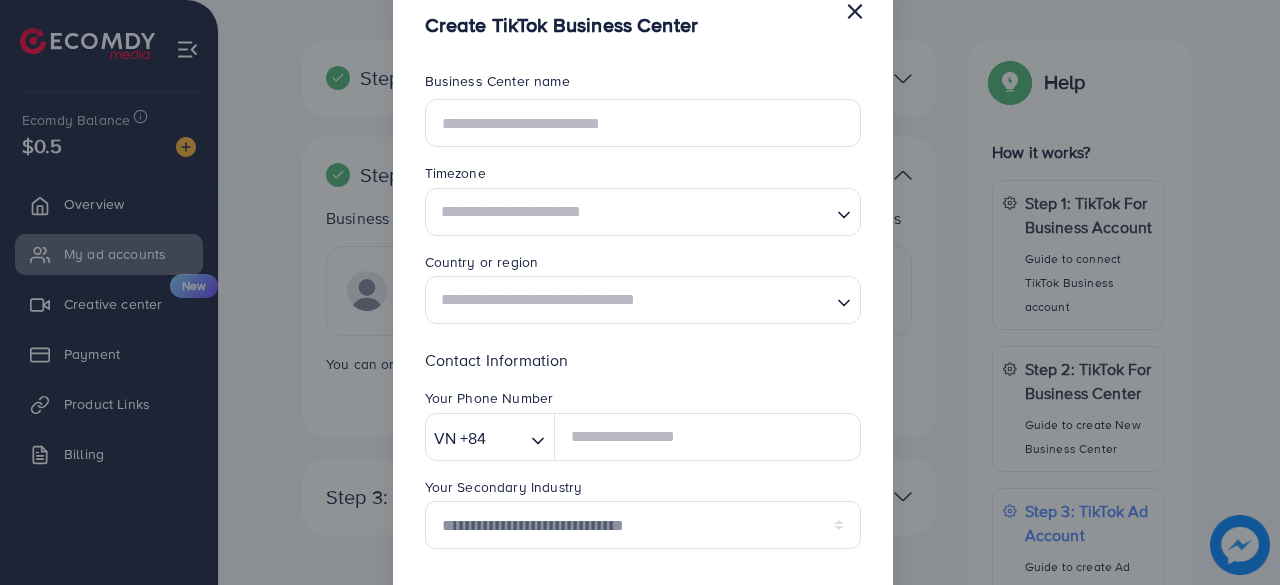 click on "**********" at bounding box center [640, 292] 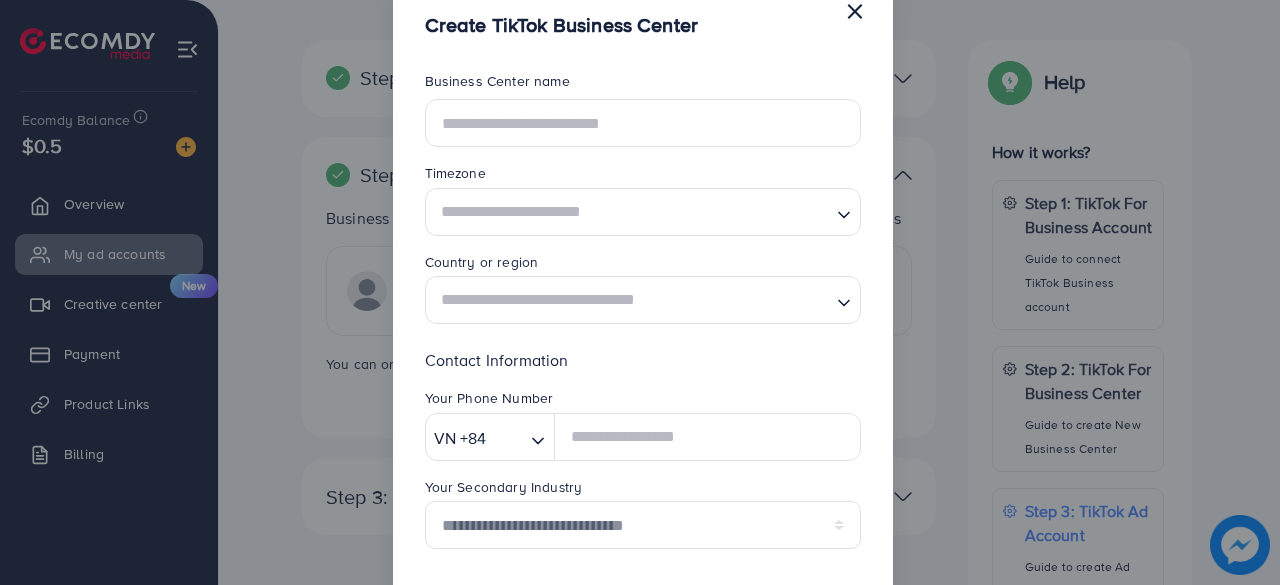 click on "×" at bounding box center [855, 10] 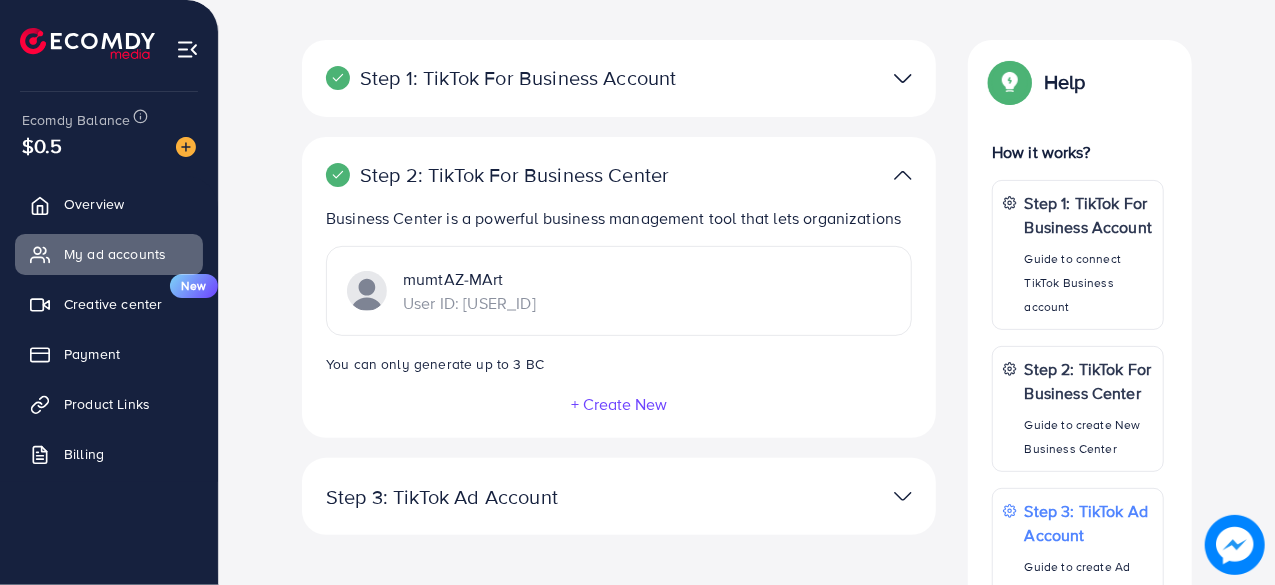 scroll, scrollTop: 100, scrollLeft: 0, axis: vertical 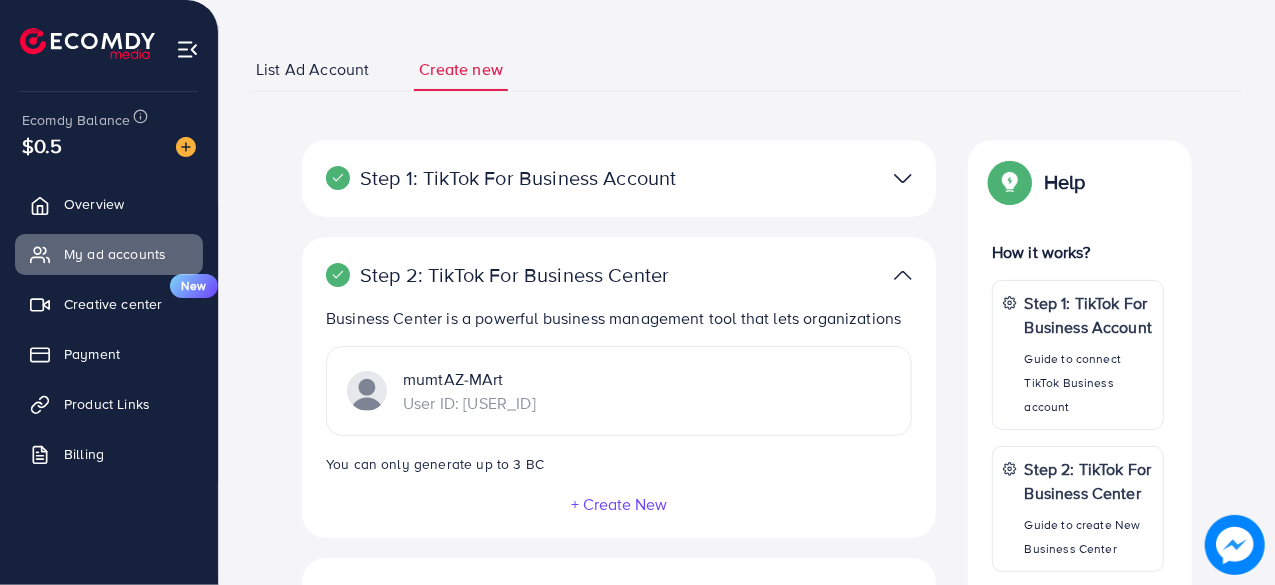 click at bounding box center (903, 178) 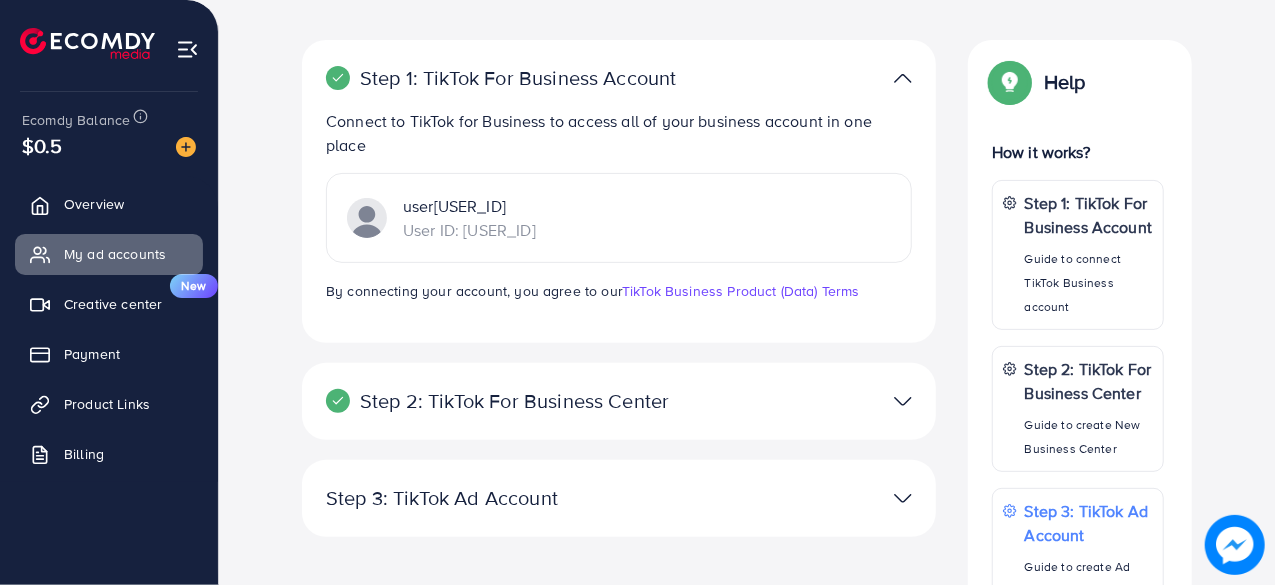 scroll, scrollTop: 300, scrollLeft: 0, axis: vertical 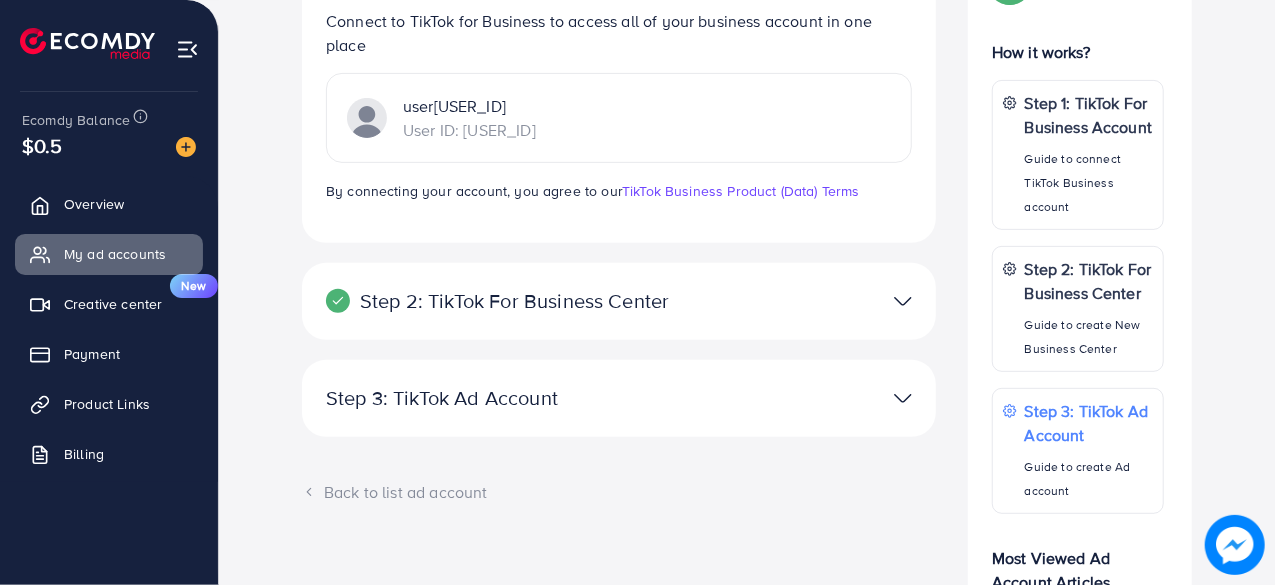 click at bounding box center (903, 301) 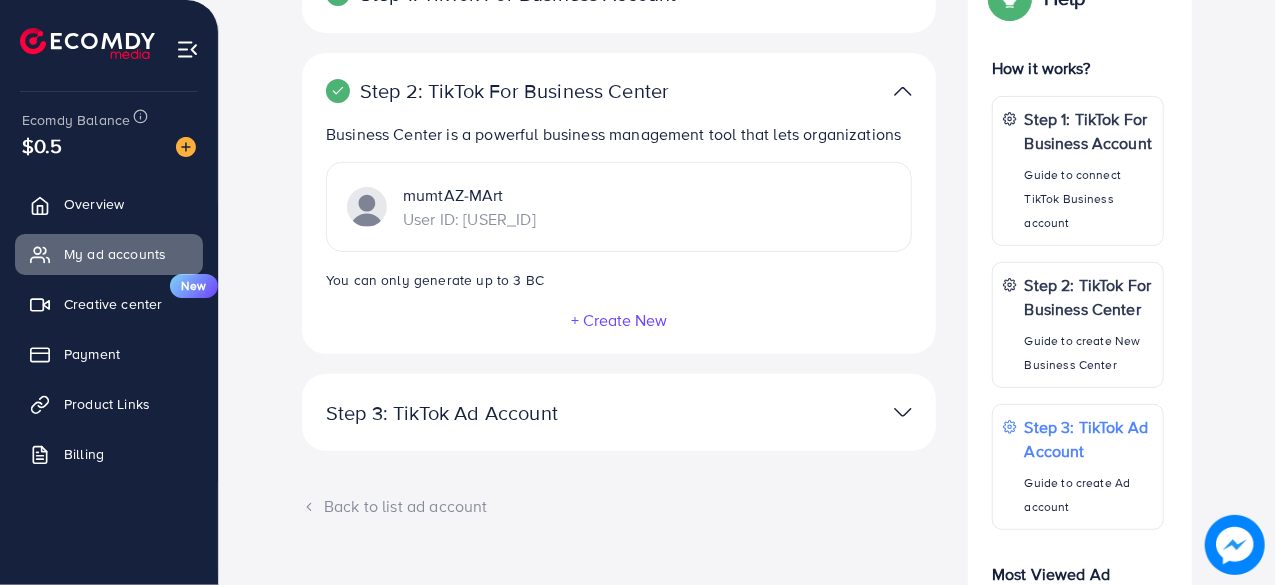 scroll, scrollTop: 484, scrollLeft: 0, axis: vertical 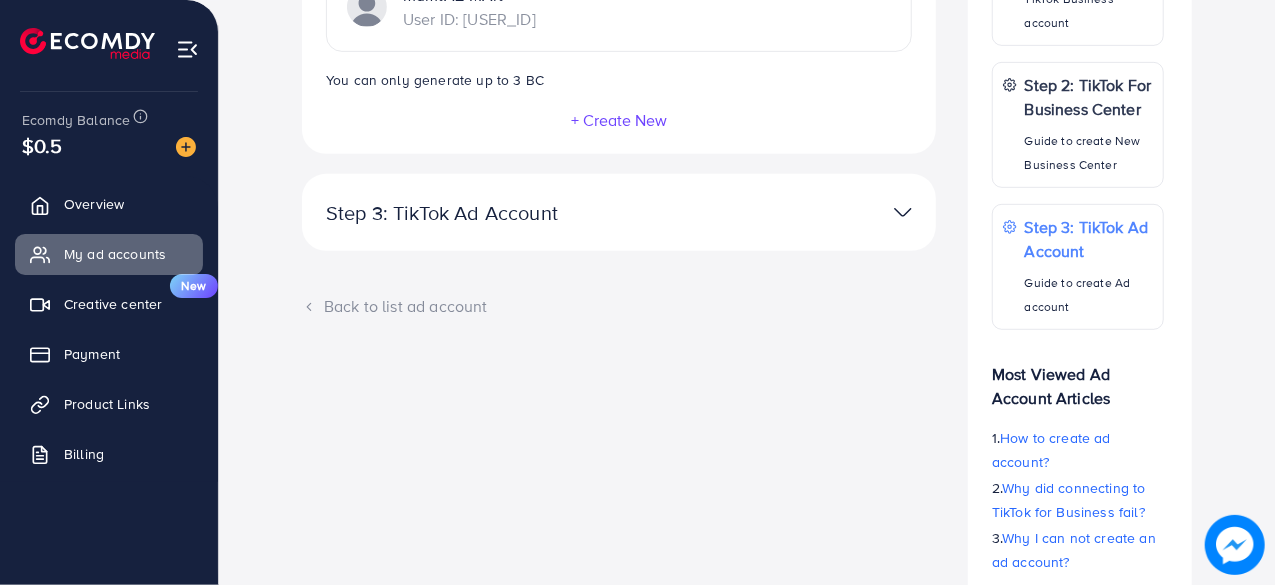 click at bounding box center [903, 212] 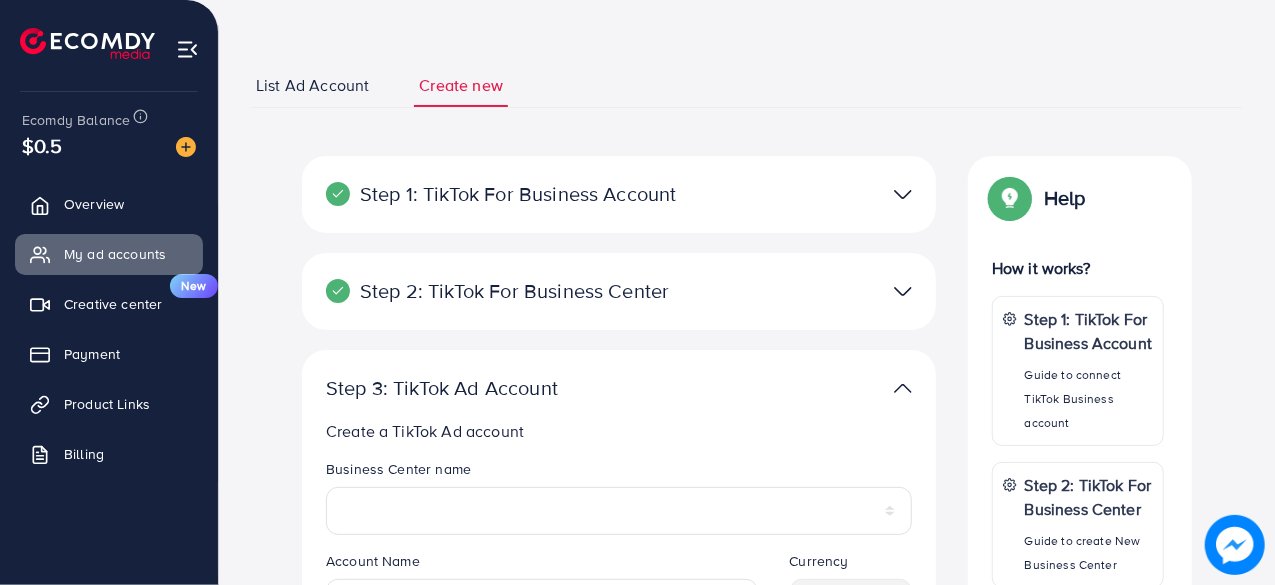 scroll, scrollTop: 0, scrollLeft: 0, axis: both 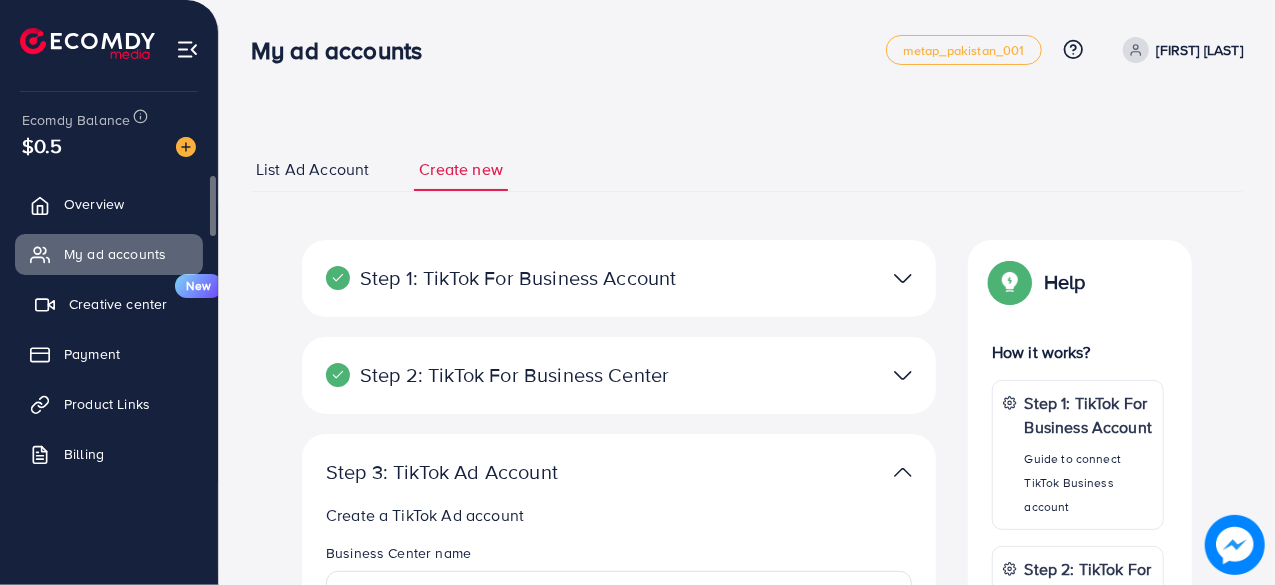 click on "Creative center" at bounding box center (118, 304) 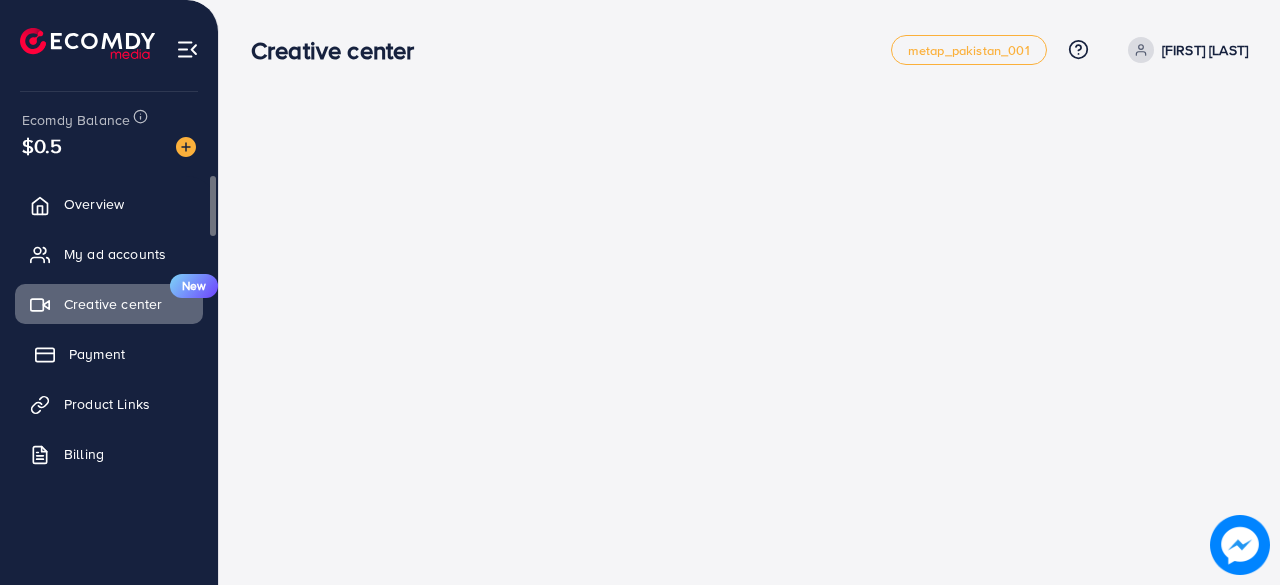 click on "Payment" at bounding box center [97, 354] 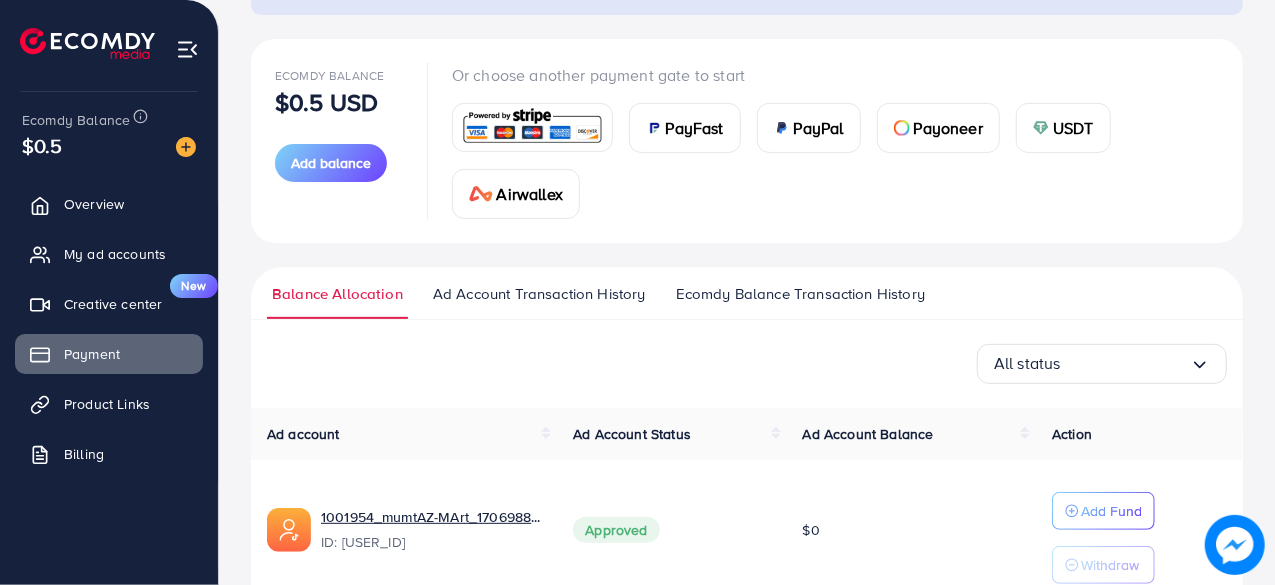 scroll, scrollTop: 296, scrollLeft: 0, axis: vertical 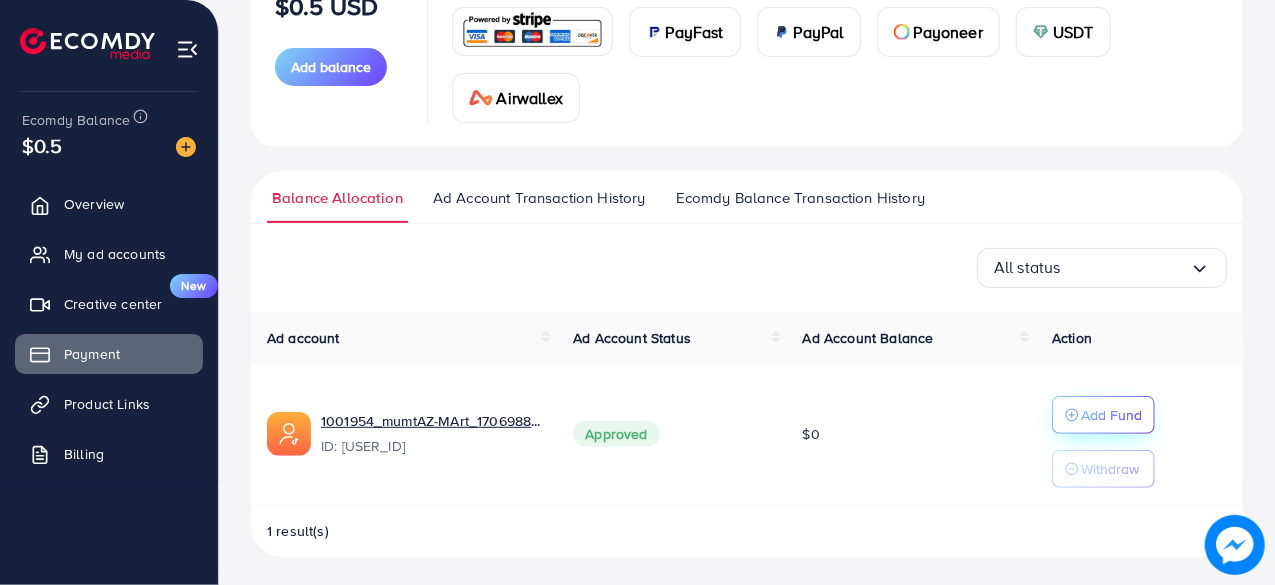 click on "Add Fund" at bounding box center (1111, 415) 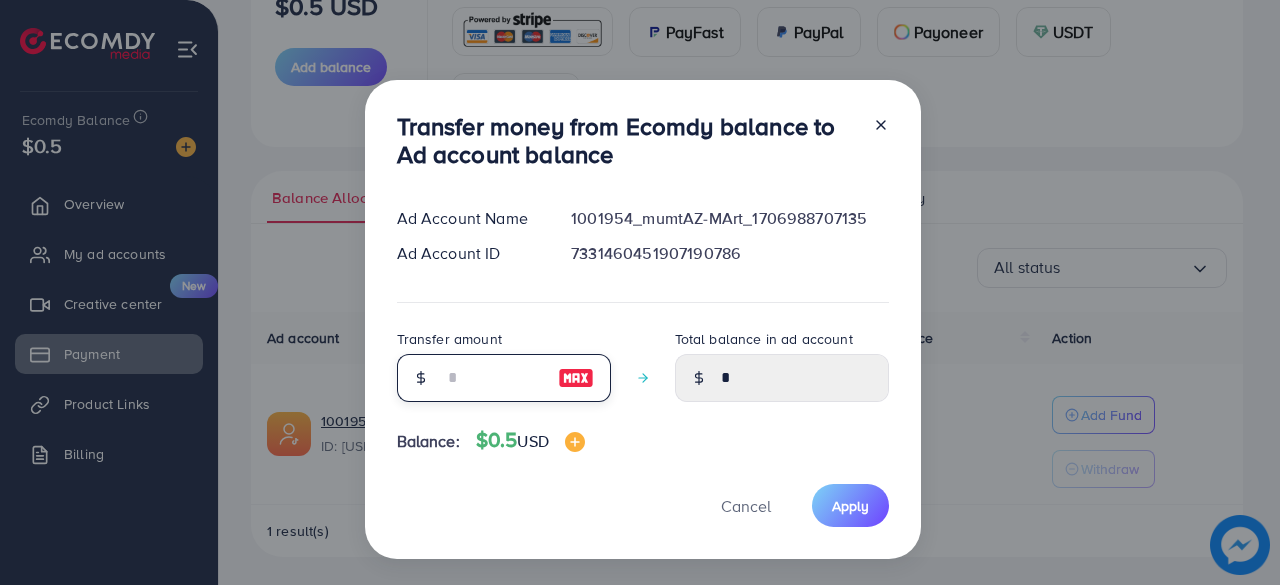 click at bounding box center [493, 378] 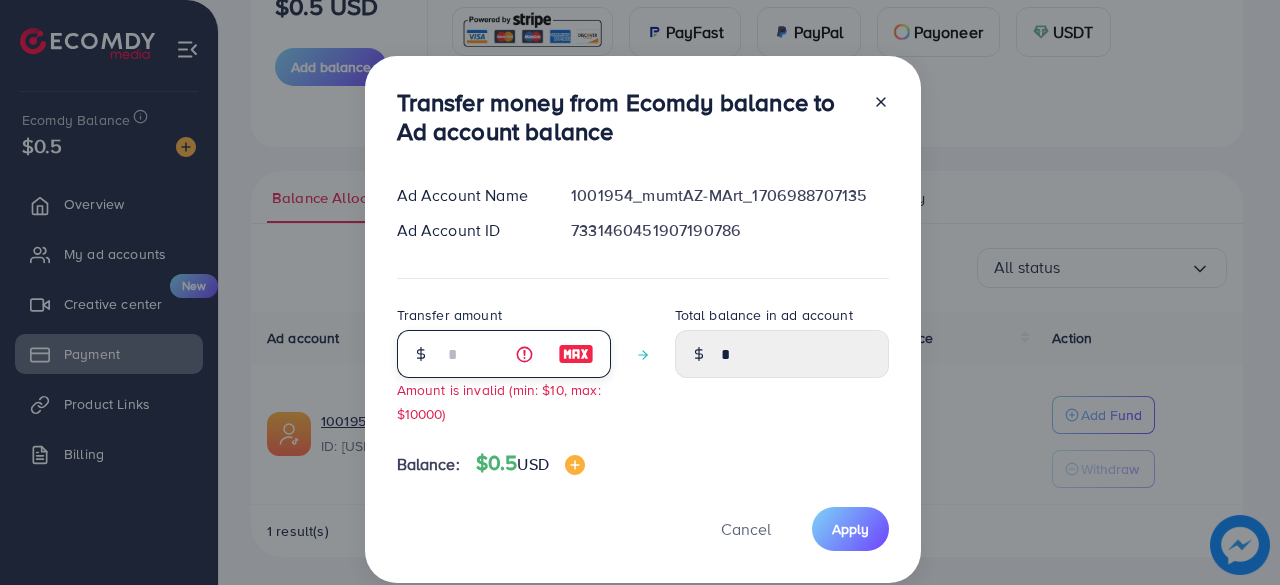 type on "*" 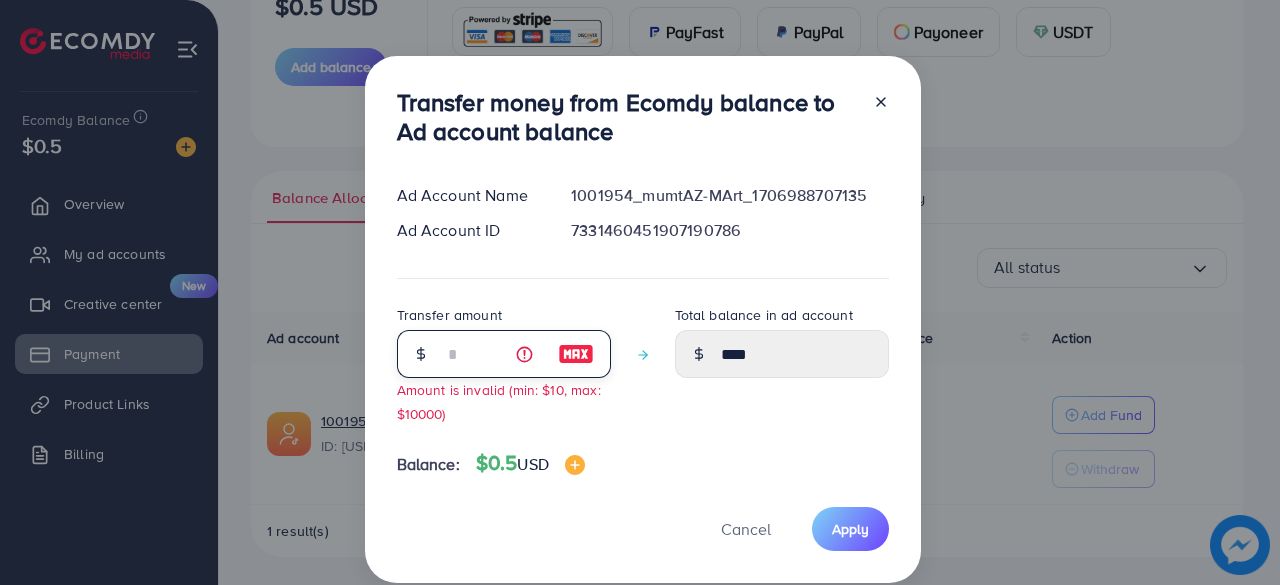 type on "*" 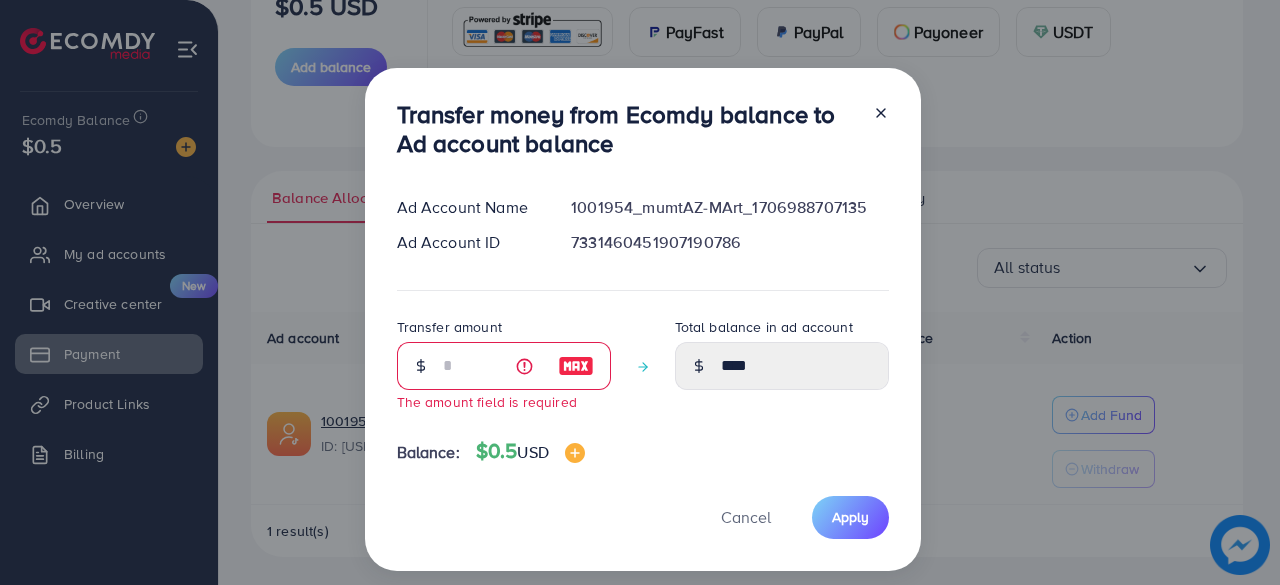 click 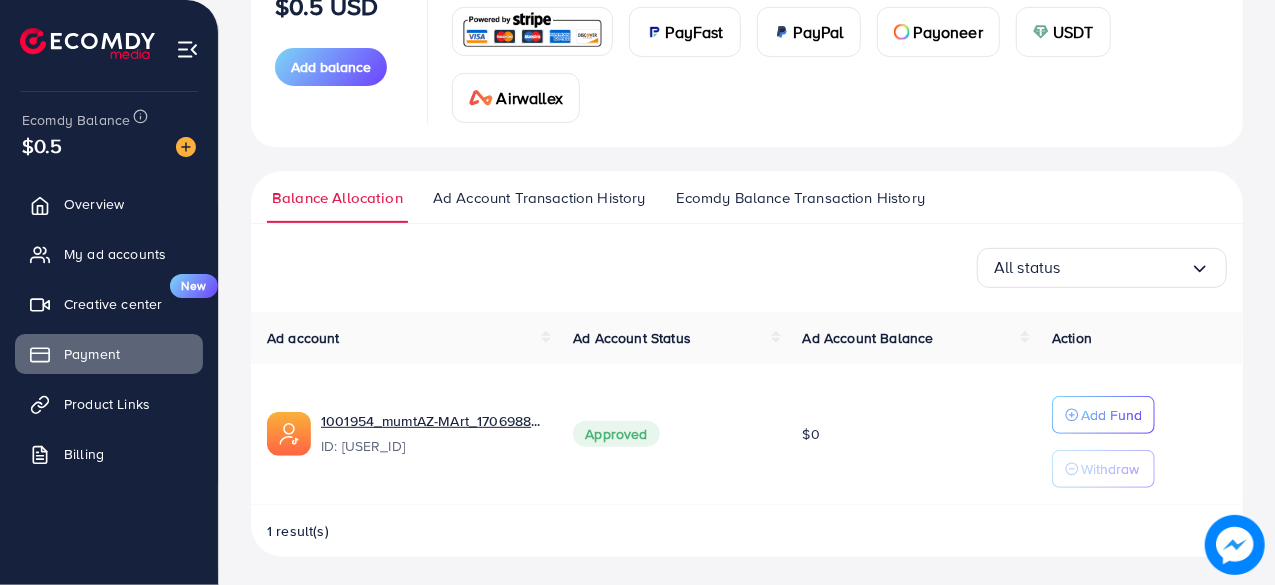 scroll, scrollTop: 0, scrollLeft: 0, axis: both 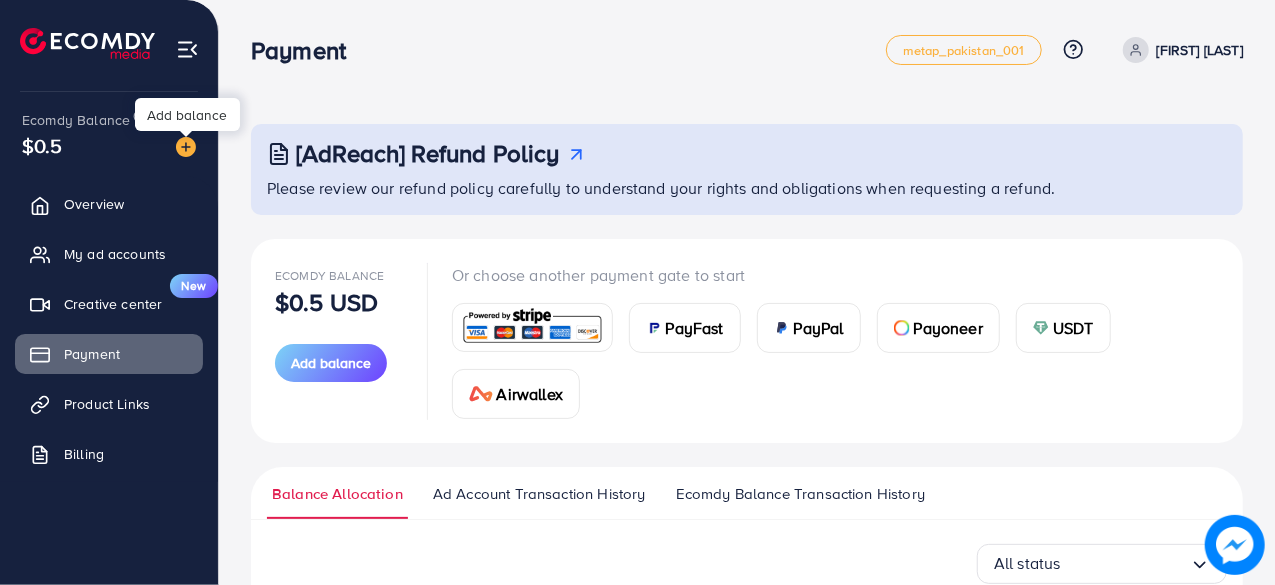 click at bounding box center [186, 147] 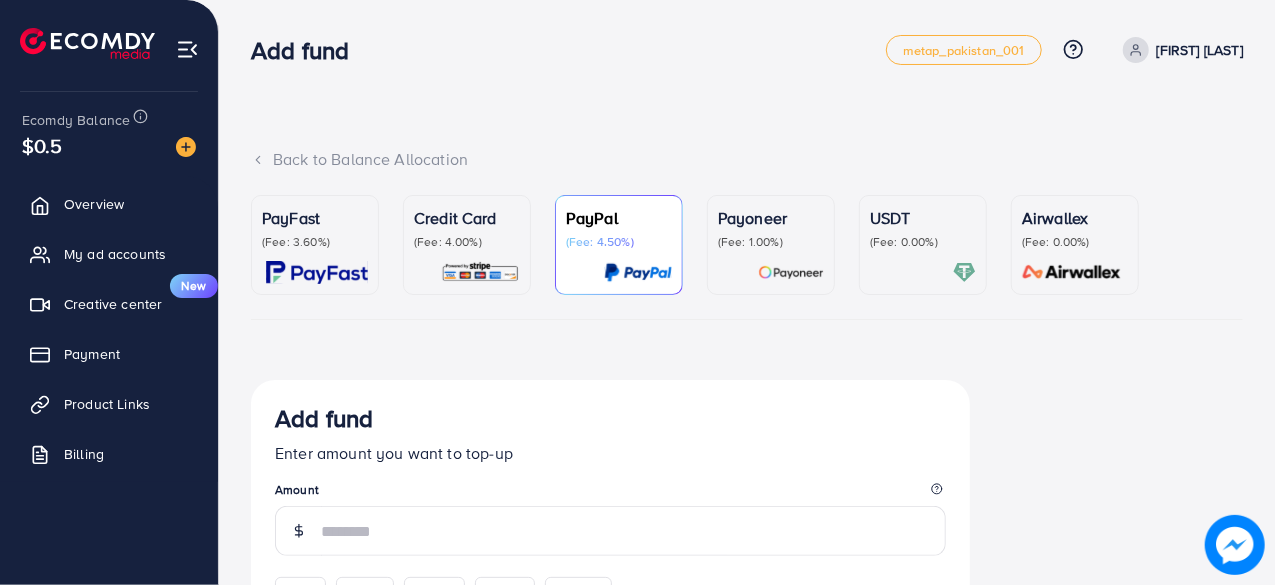 scroll, scrollTop: 100, scrollLeft: 0, axis: vertical 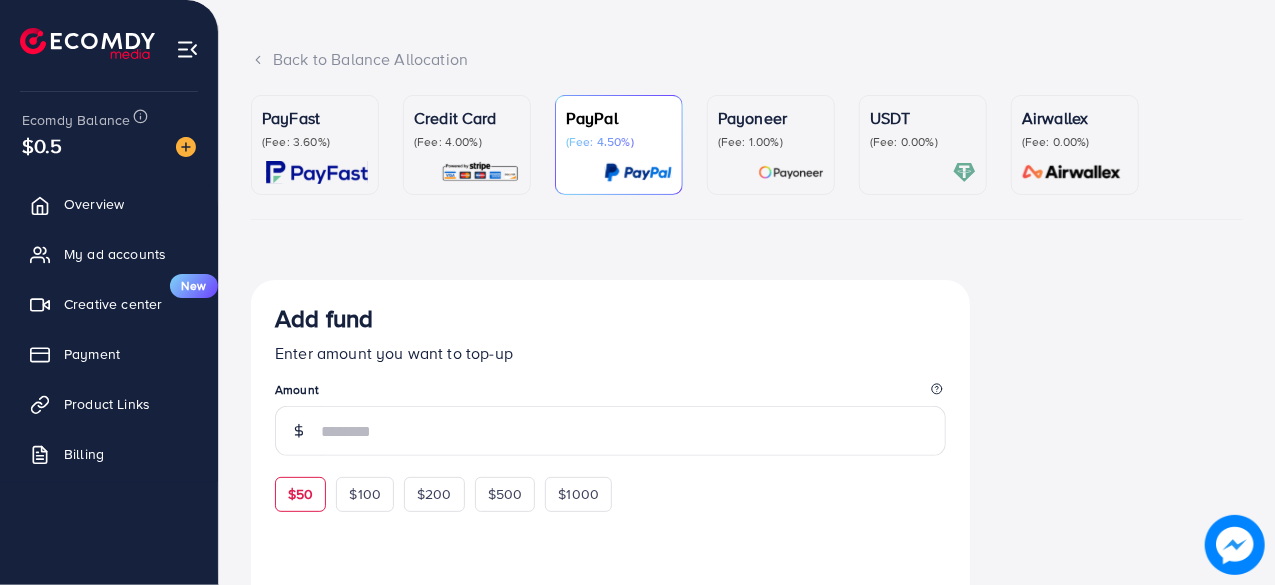 click on "$50" at bounding box center [300, 494] 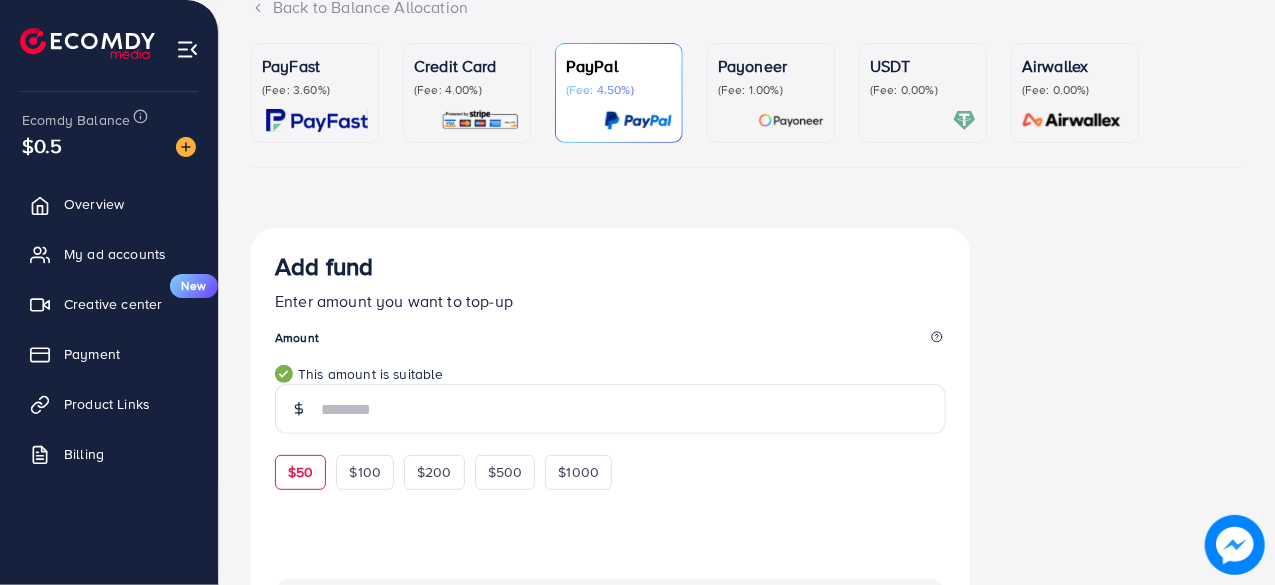 scroll, scrollTop: 0, scrollLeft: 0, axis: both 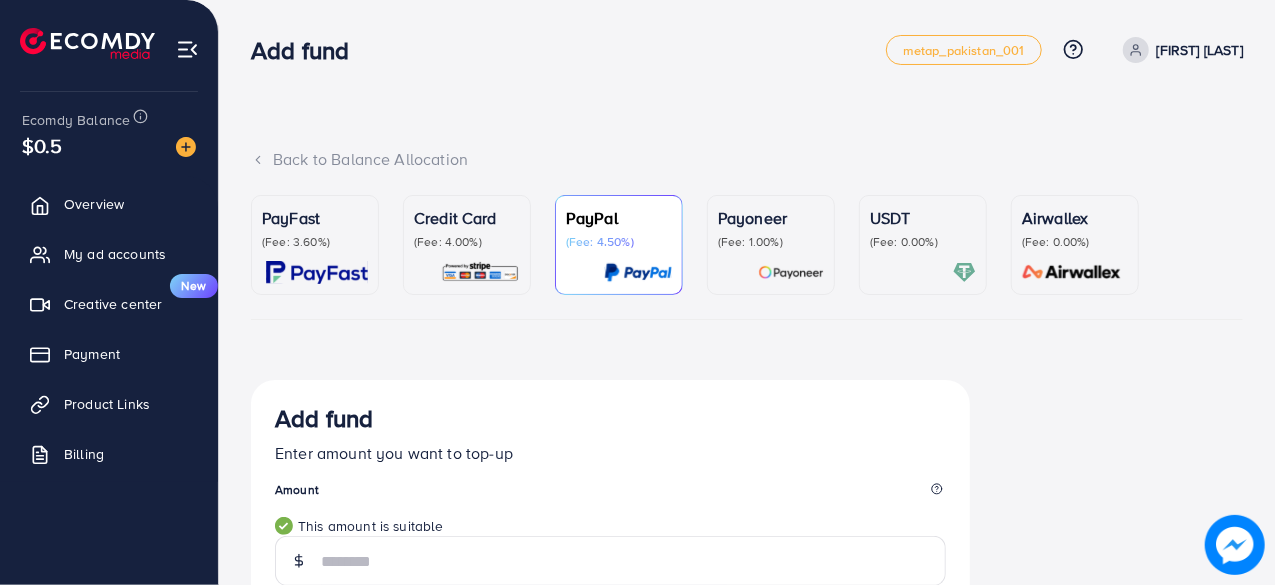 click on "(Fee: 1.00%)" at bounding box center [771, 242] 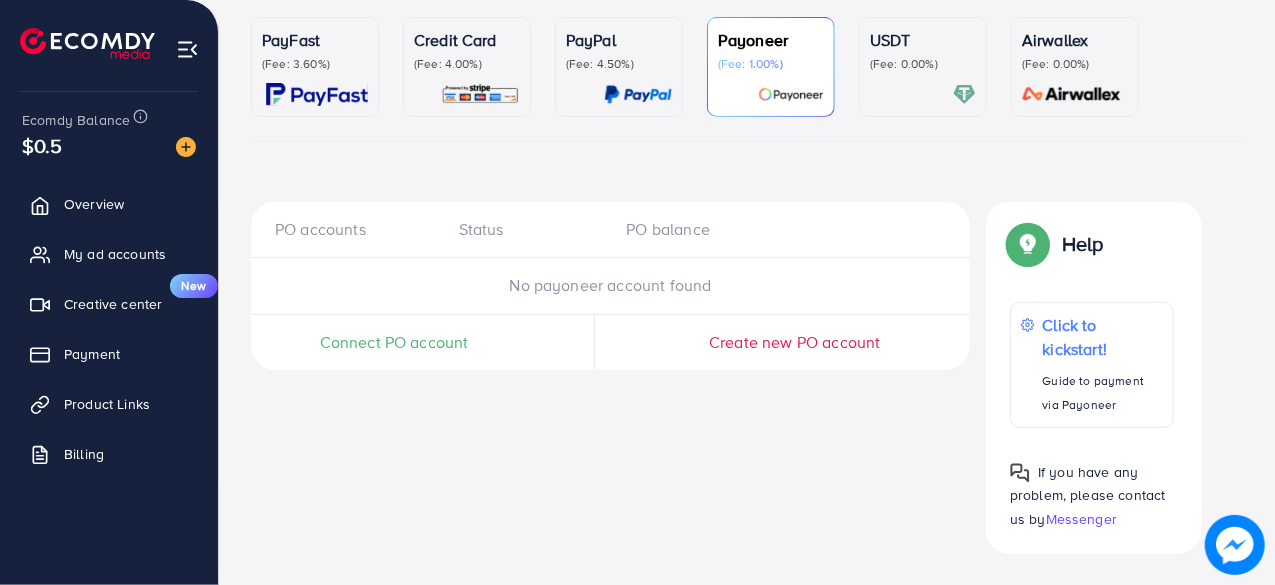 scroll, scrollTop: 78, scrollLeft: 0, axis: vertical 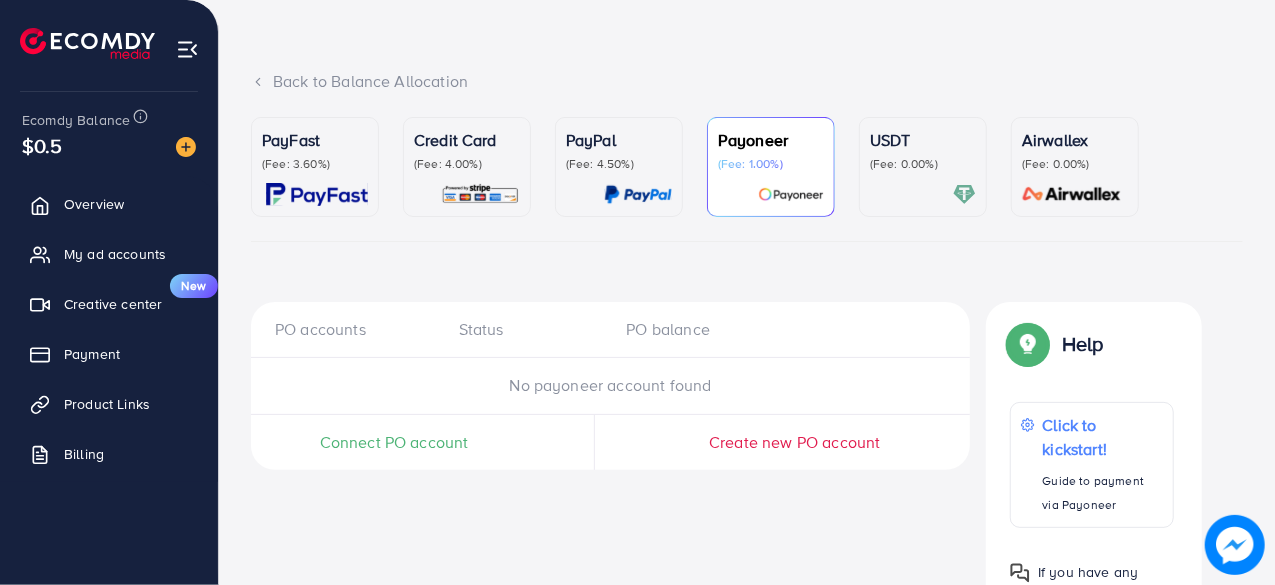 click on "USDT" at bounding box center [923, 140] 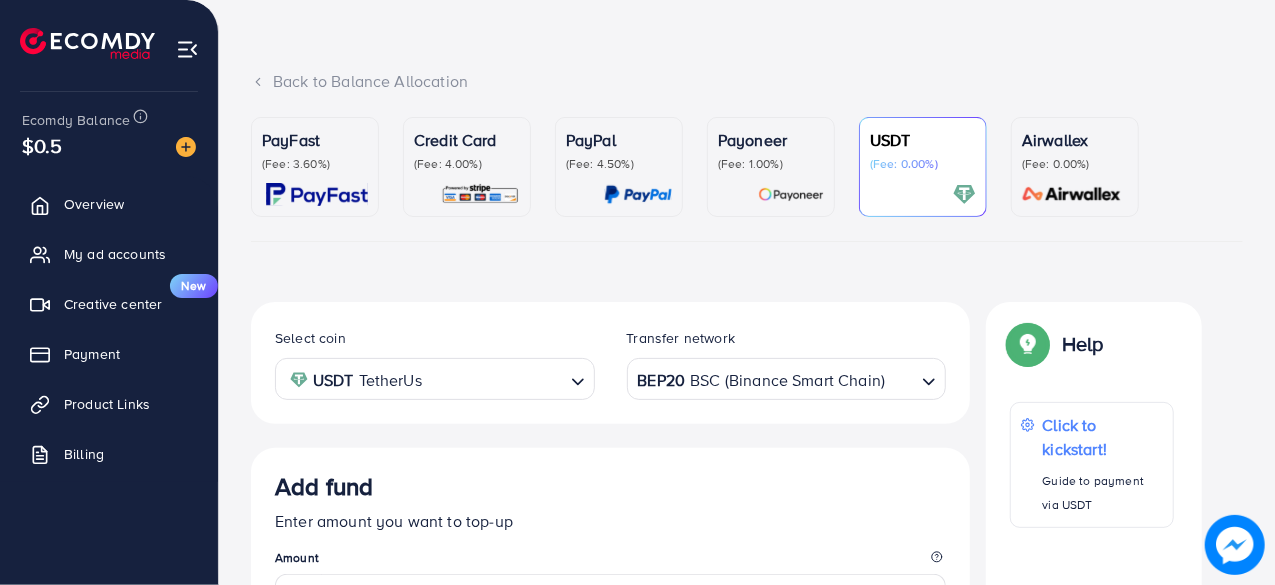 scroll, scrollTop: 378, scrollLeft: 0, axis: vertical 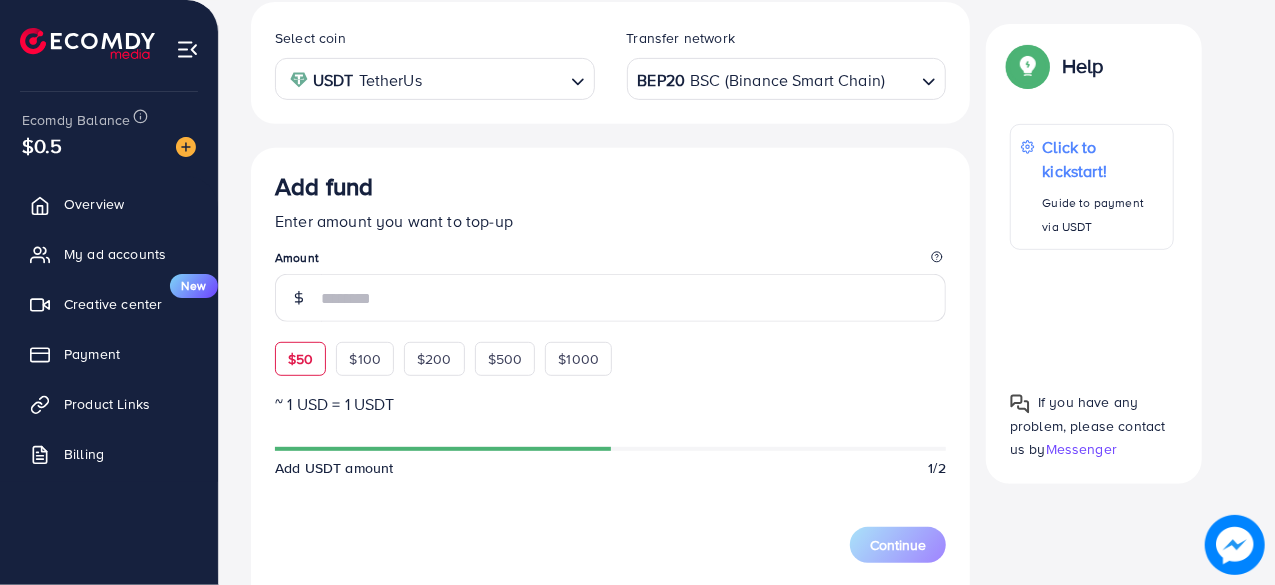 click on "$50" at bounding box center (300, 359) 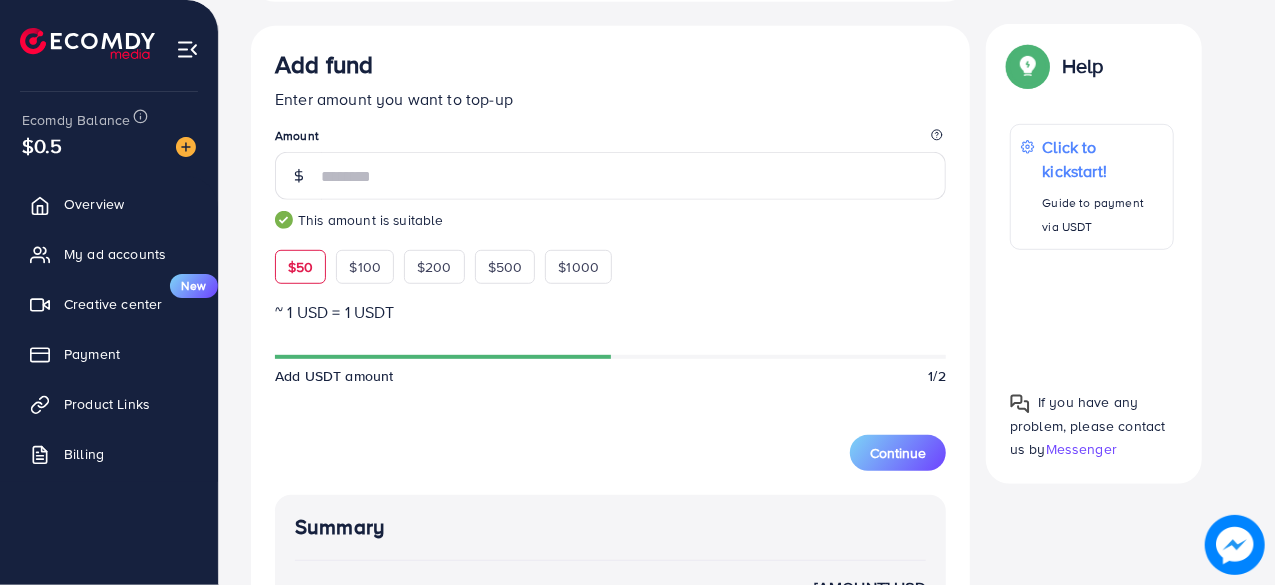 scroll, scrollTop: 0, scrollLeft: 0, axis: both 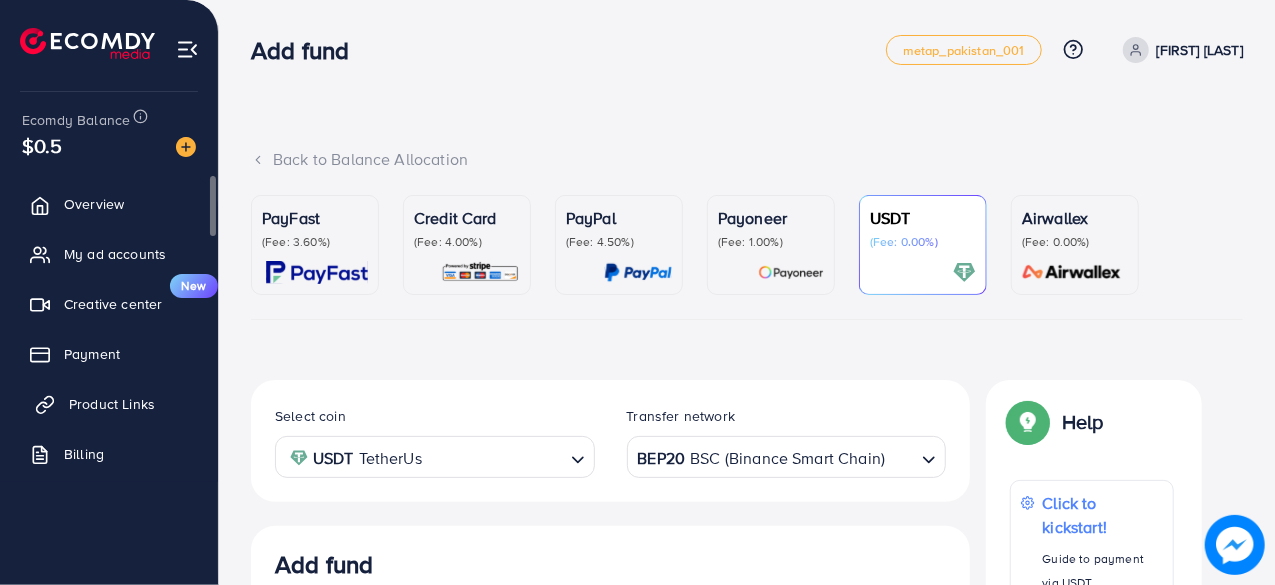 click on "Product Links" at bounding box center [109, 404] 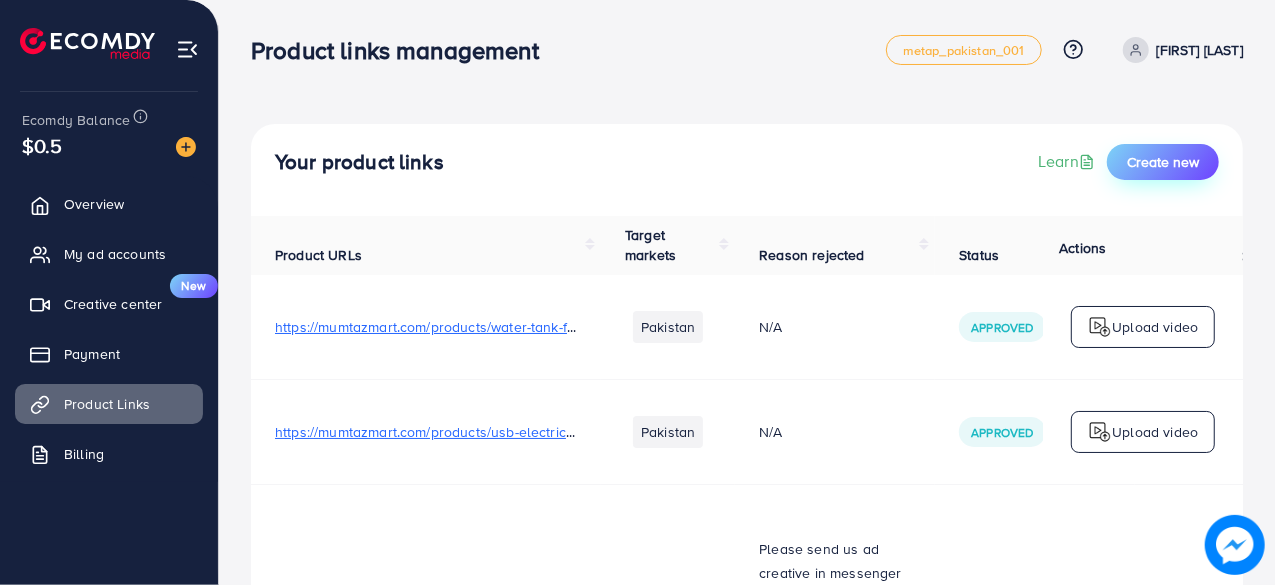 click on "Create new" at bounding box center (1163, 162) 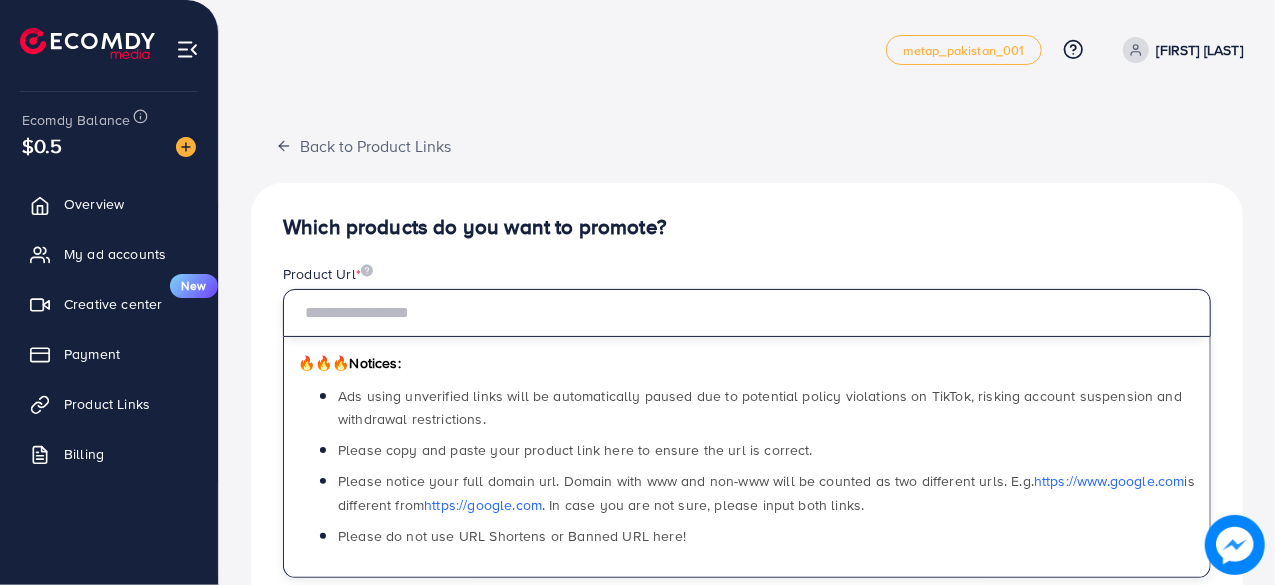 click at bounding box center [747, 313] 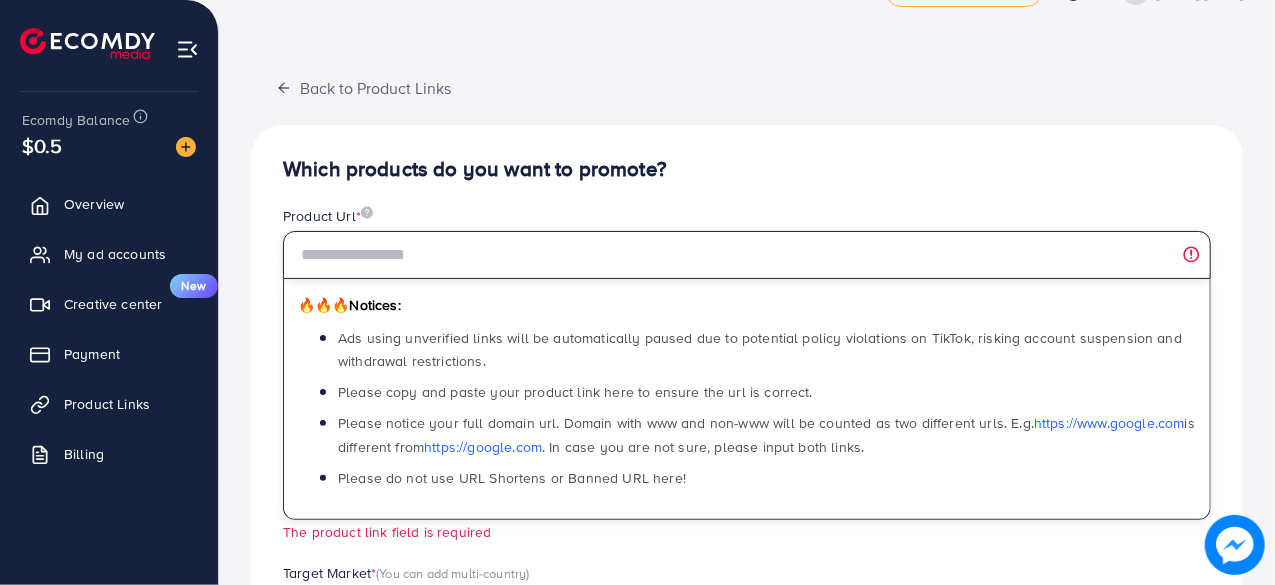 scroll, scrollTop: 0, scrollLeft: 0, axis: both 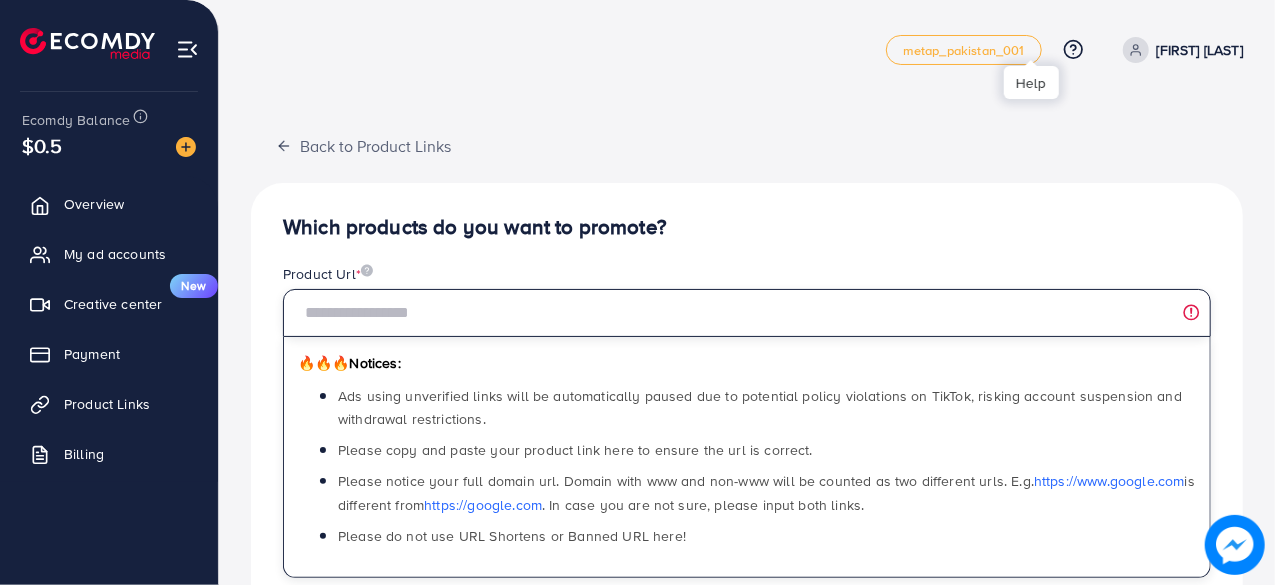 click 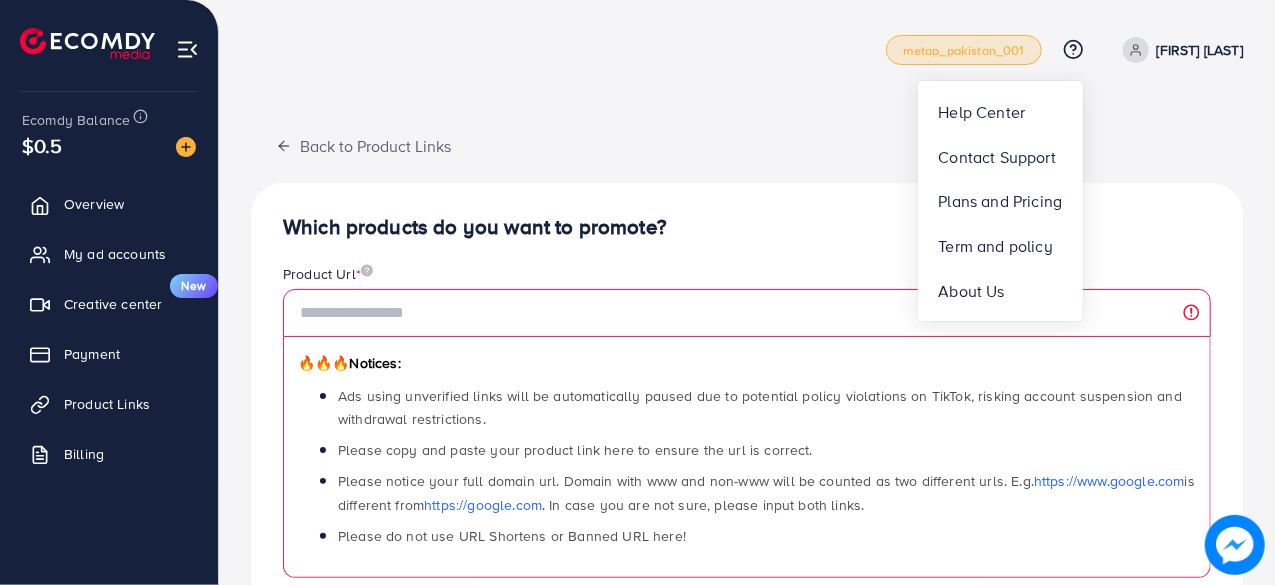 click on "metap_pakistan_001" at bounding box center (964, 50) 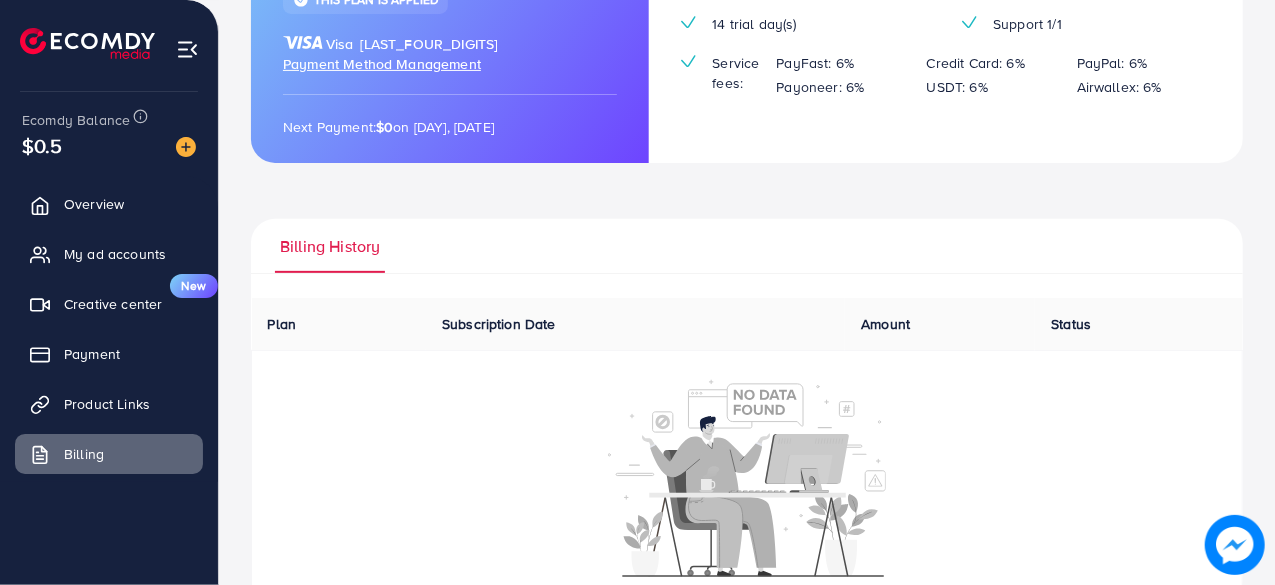 scroll, scrollTop: 329, scrollLeft: 0, axis: vertical 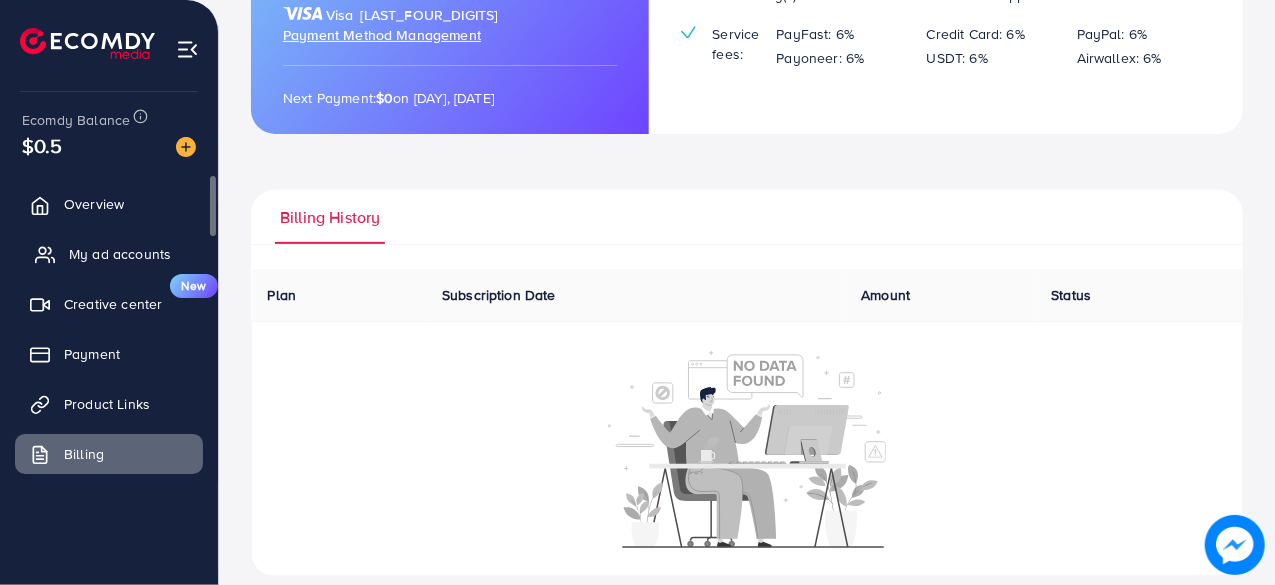click on "My ad accounts" at bounding box center (120, 254) 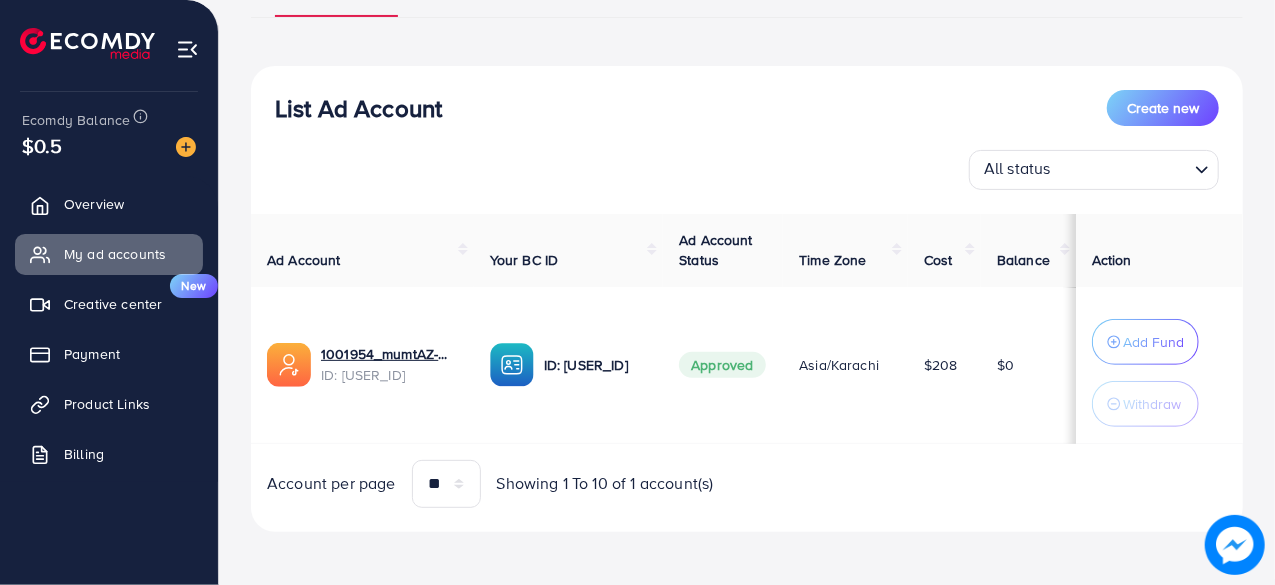 scroll, scrollTop: 0, scrollLeft: 0, axis: both 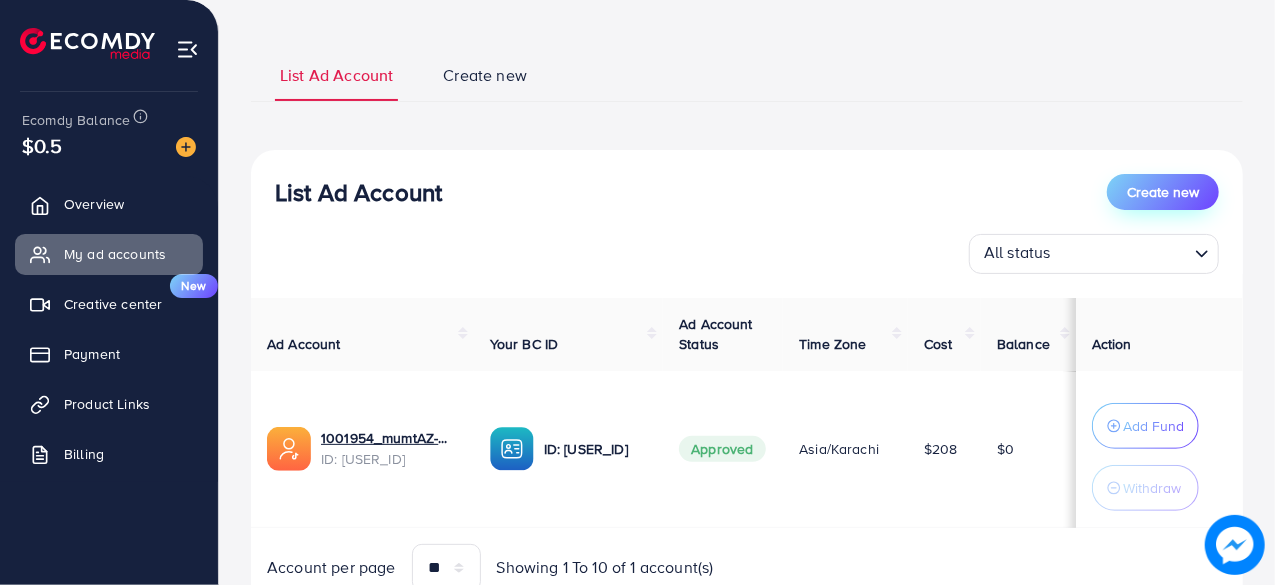 click on "Create new" at bounding box center [1163, 192] 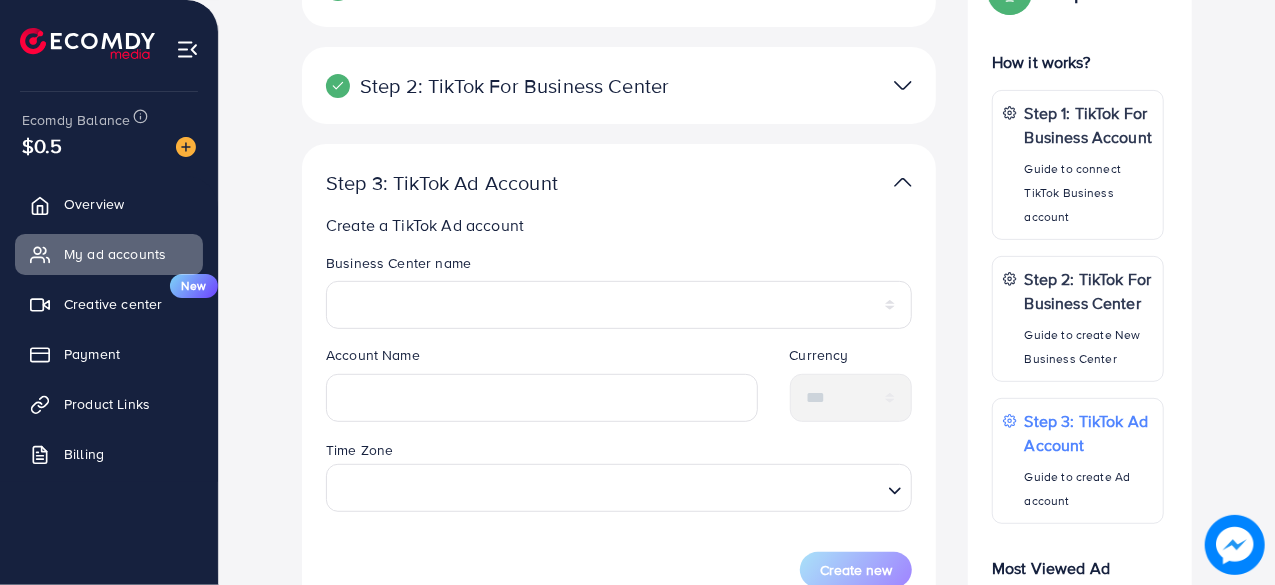 scroll, scrollTop: 0, scrollLeft: 0, axis: both 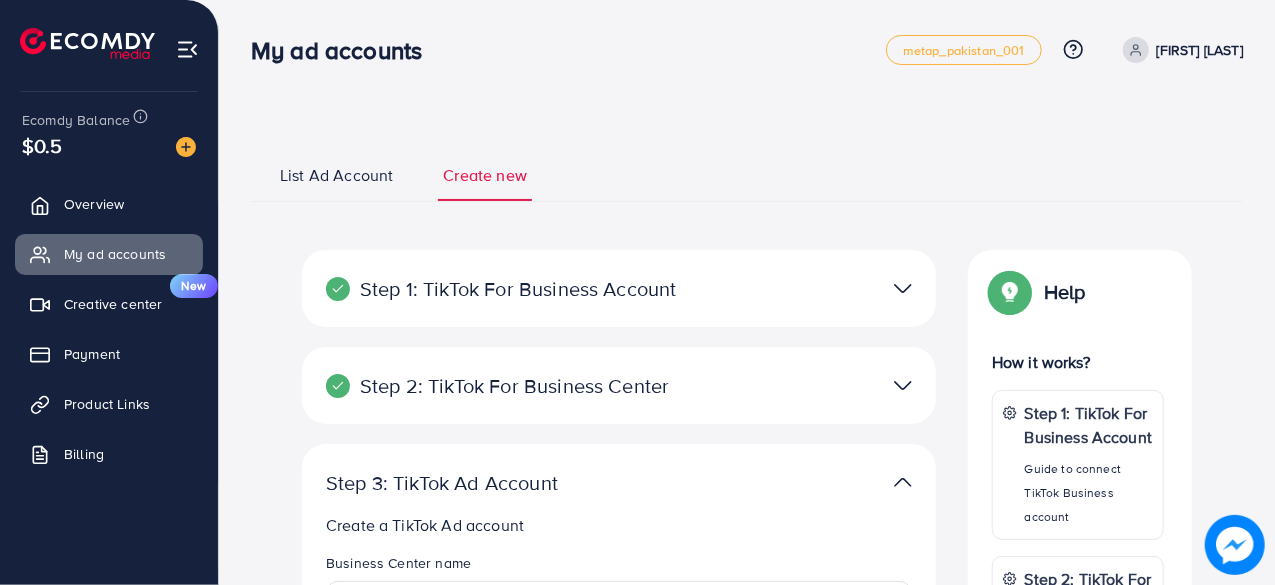 click at bounding box center (903, 288) 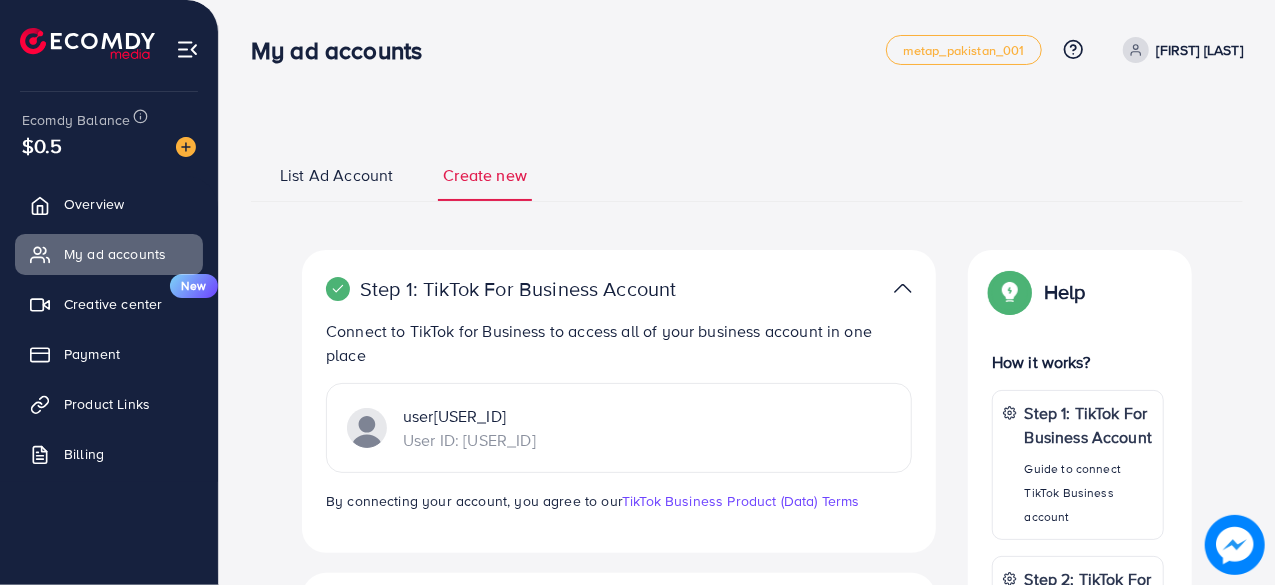 scroll, scrollTop: 100, scrollLeft: 0, axis: vertical 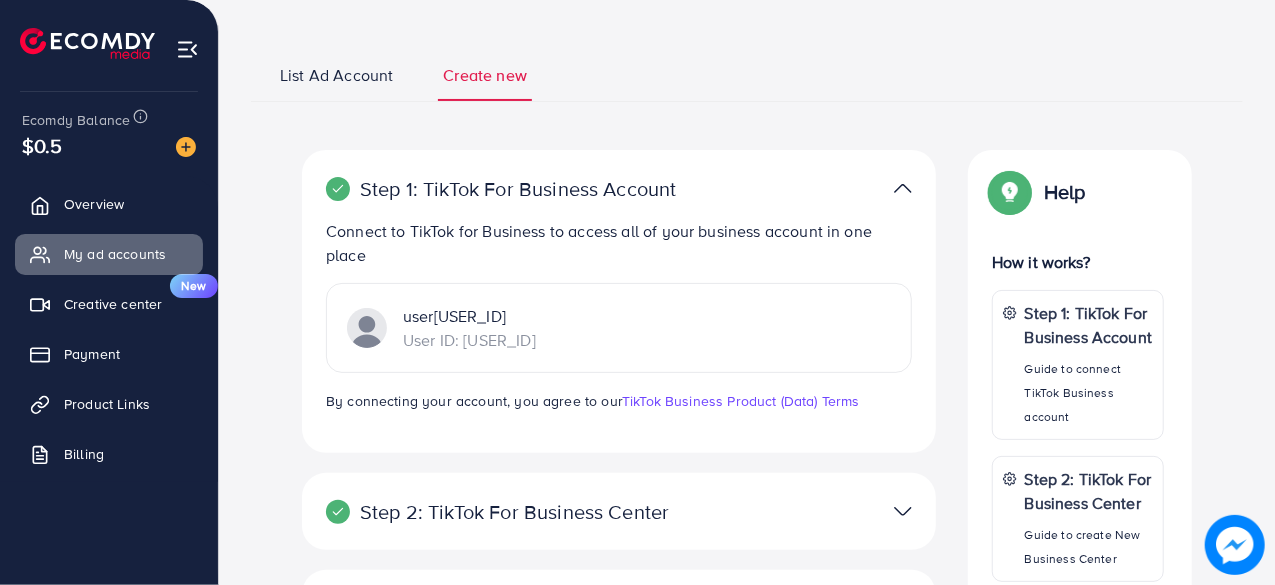 click at bounding box center [903, 188] 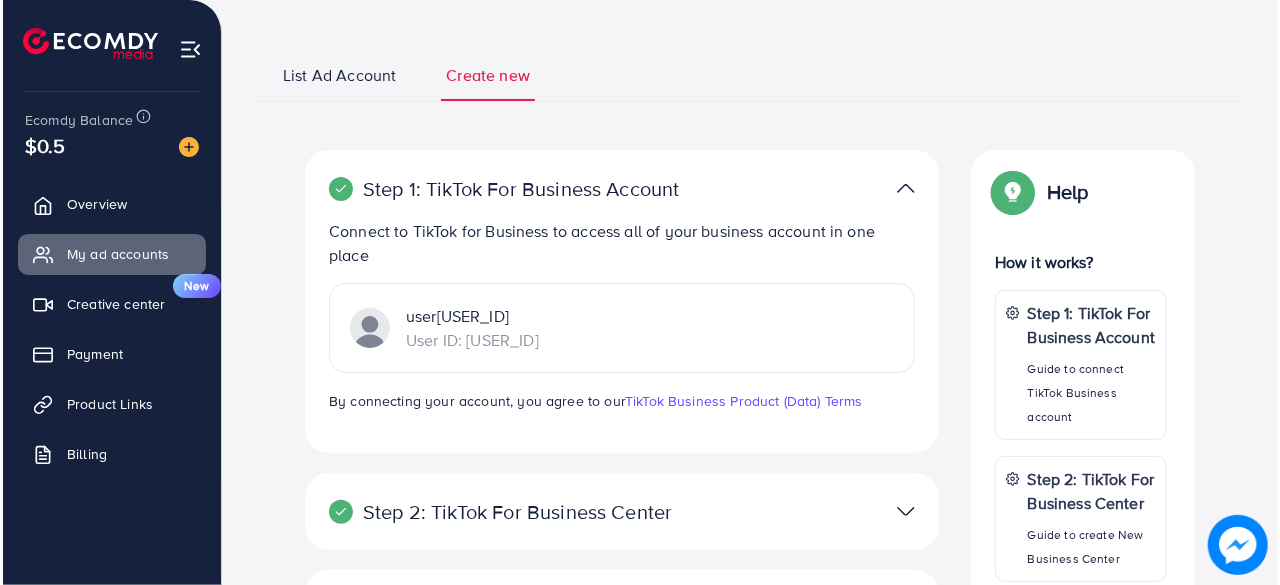 scroll, scrollTop: 300, scrollLeft: 0, axis: vertical 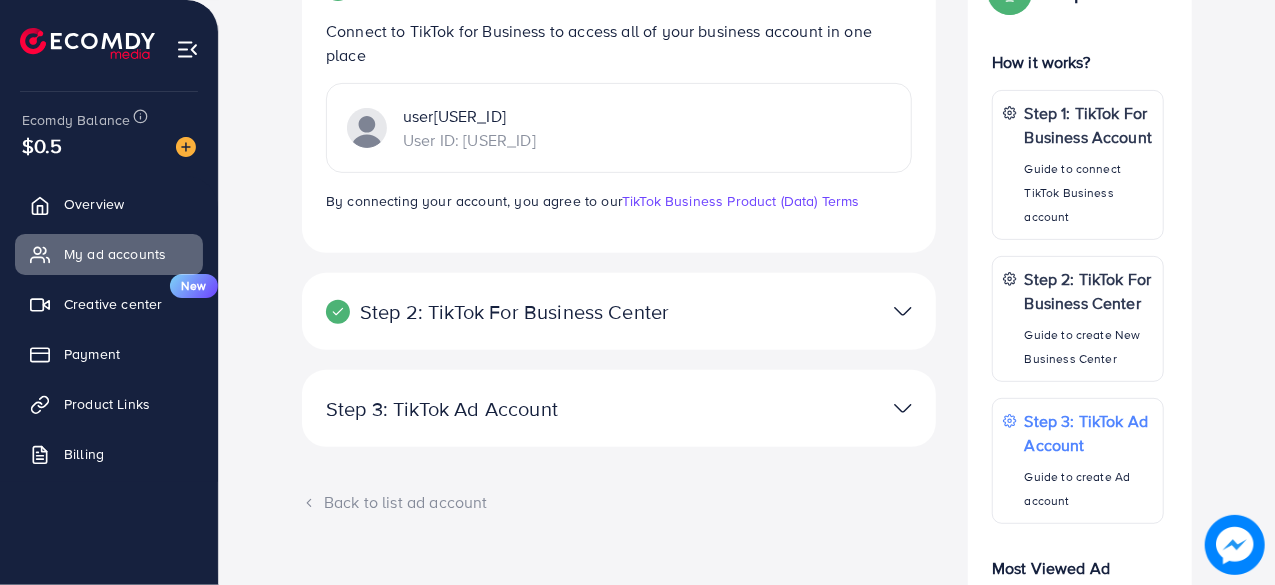 click at bounding box center (903, 311) 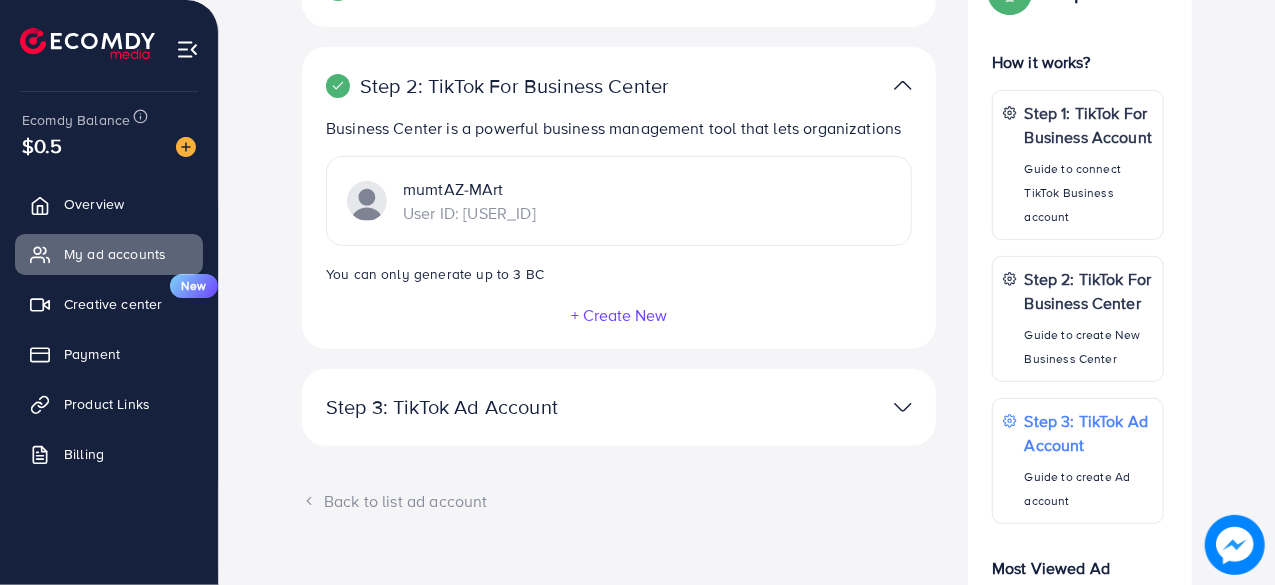 click on "+ Create New" at bounding box center (619, 315) 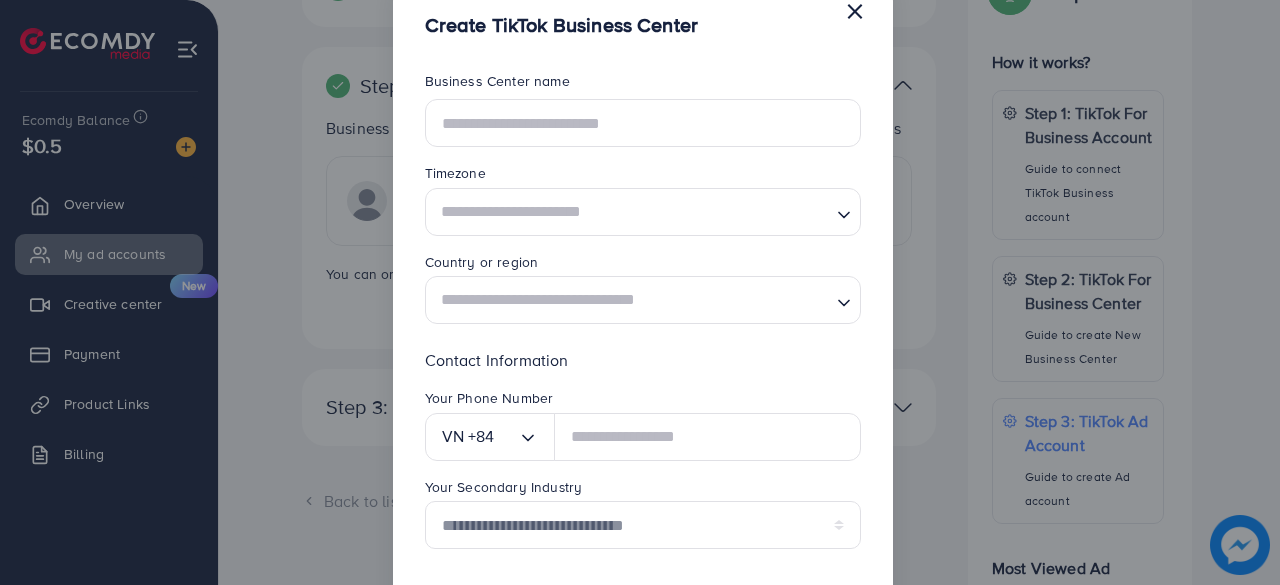 scroll, scrollTop: 0, scrollLeft: 0, axis: both 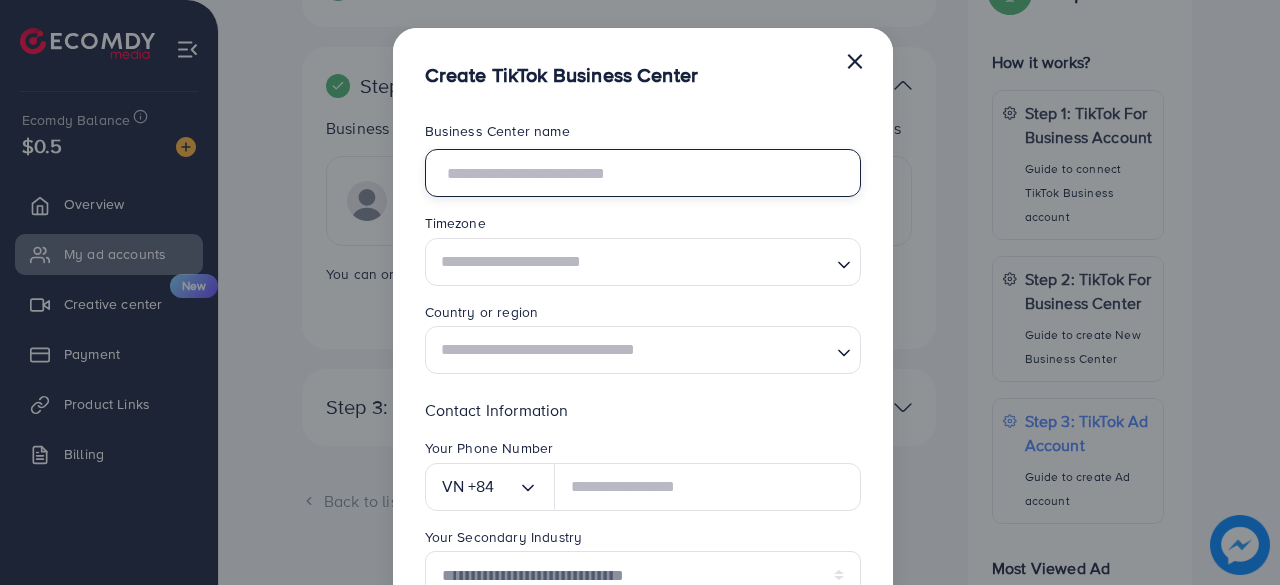 click at bounding box center [643, 173] 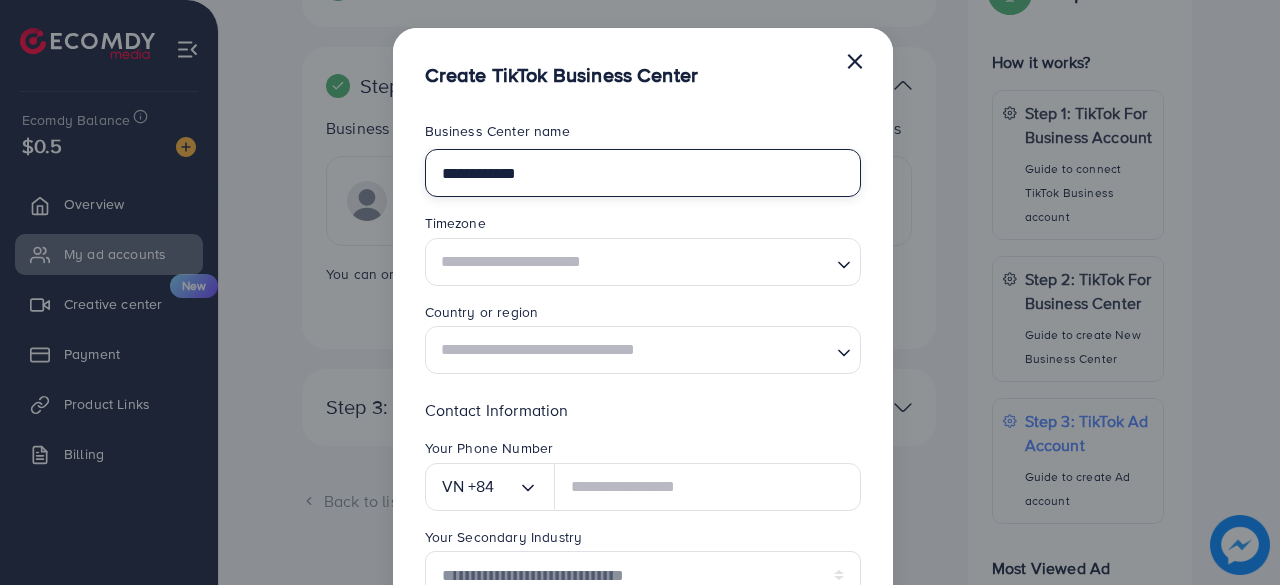 type on "**********" 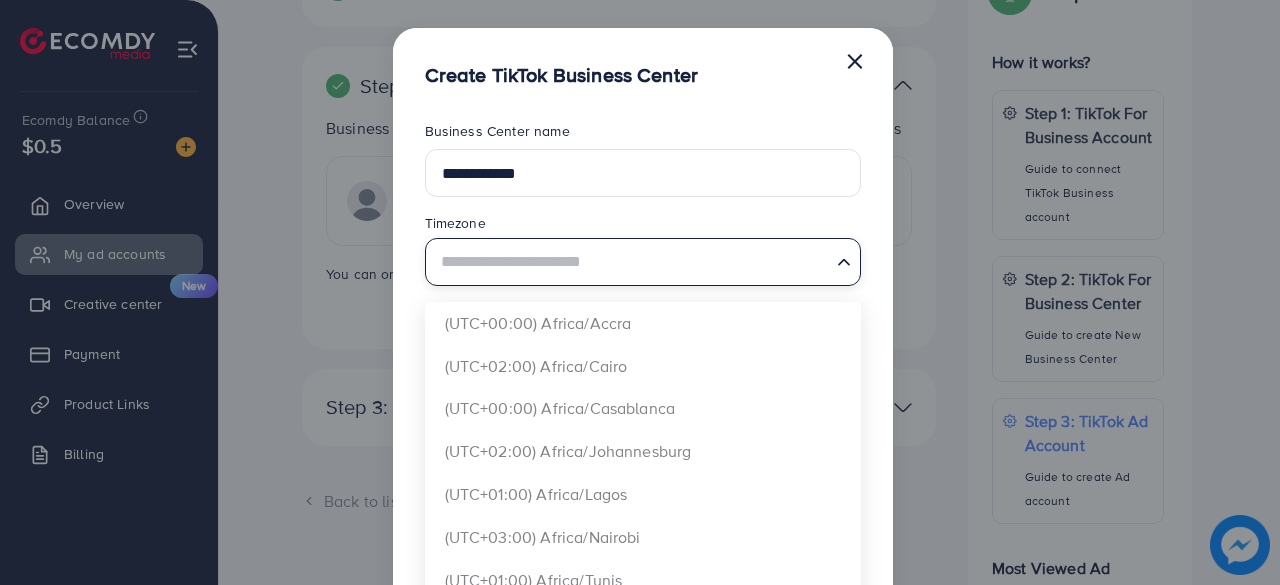 click 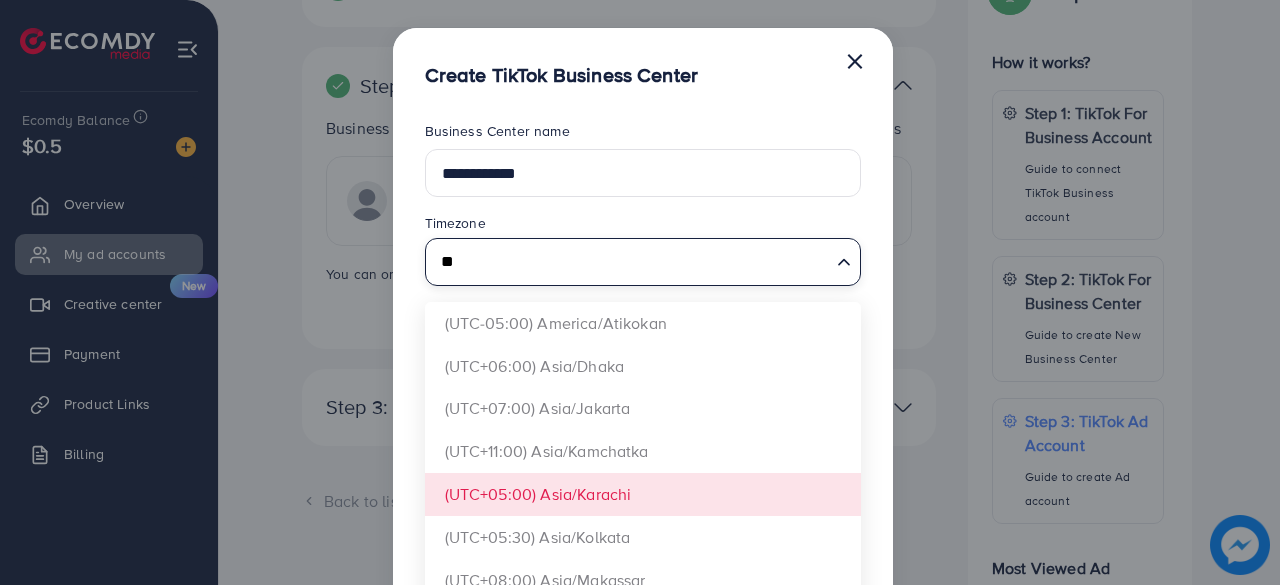 type on "**" 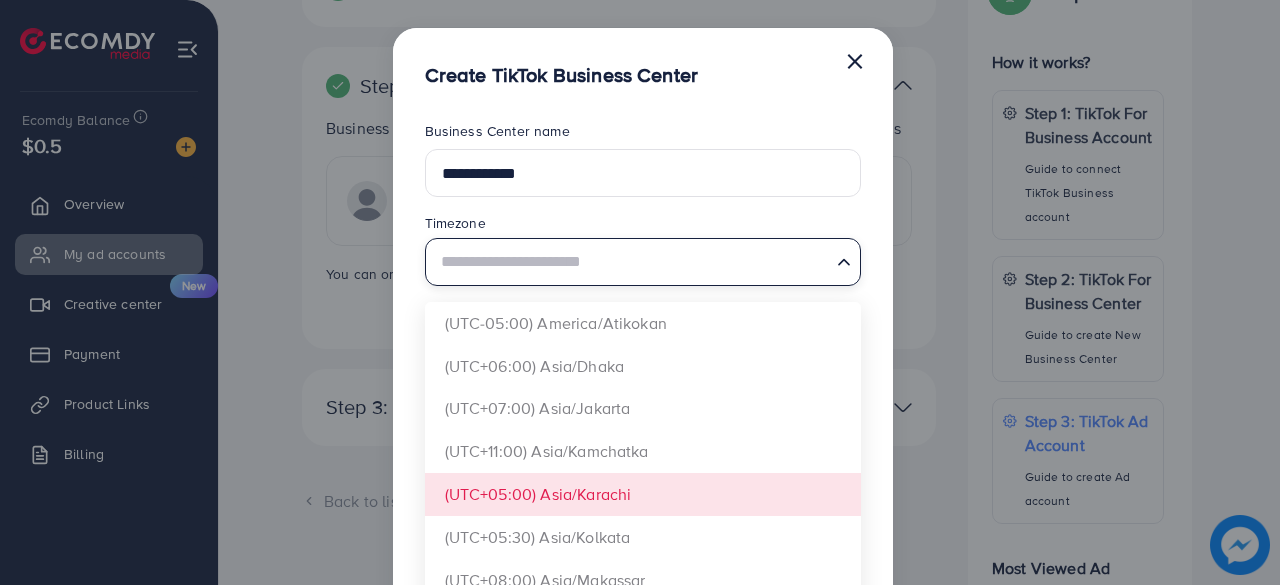click on "**********" at bounding box center (643, 398) 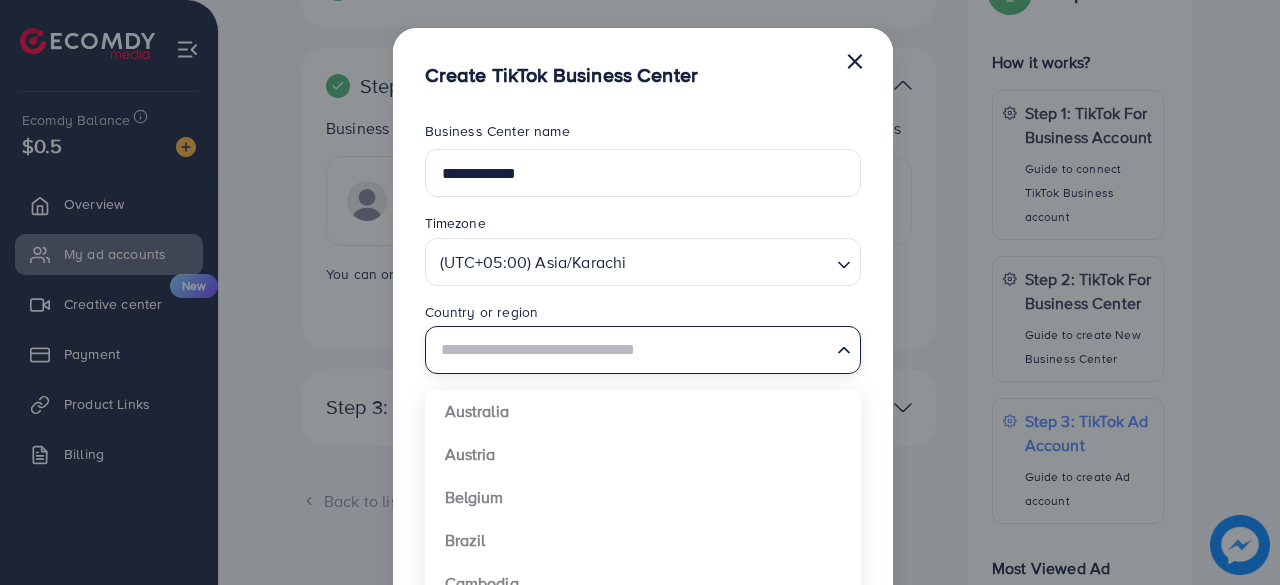click at bounding box center (631, 350) 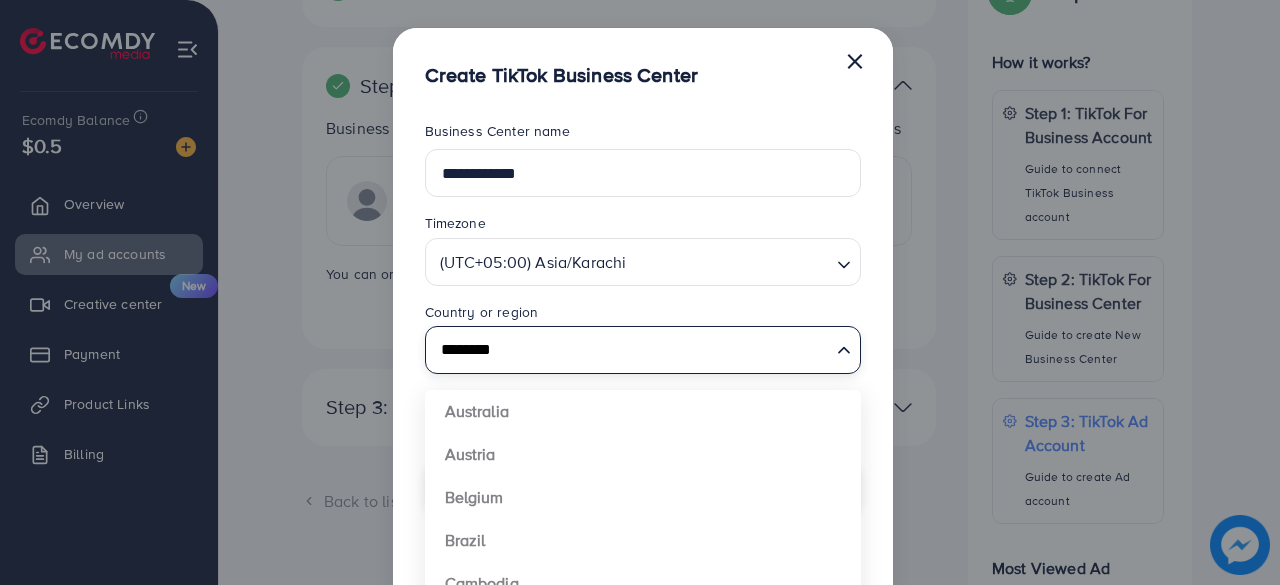 type 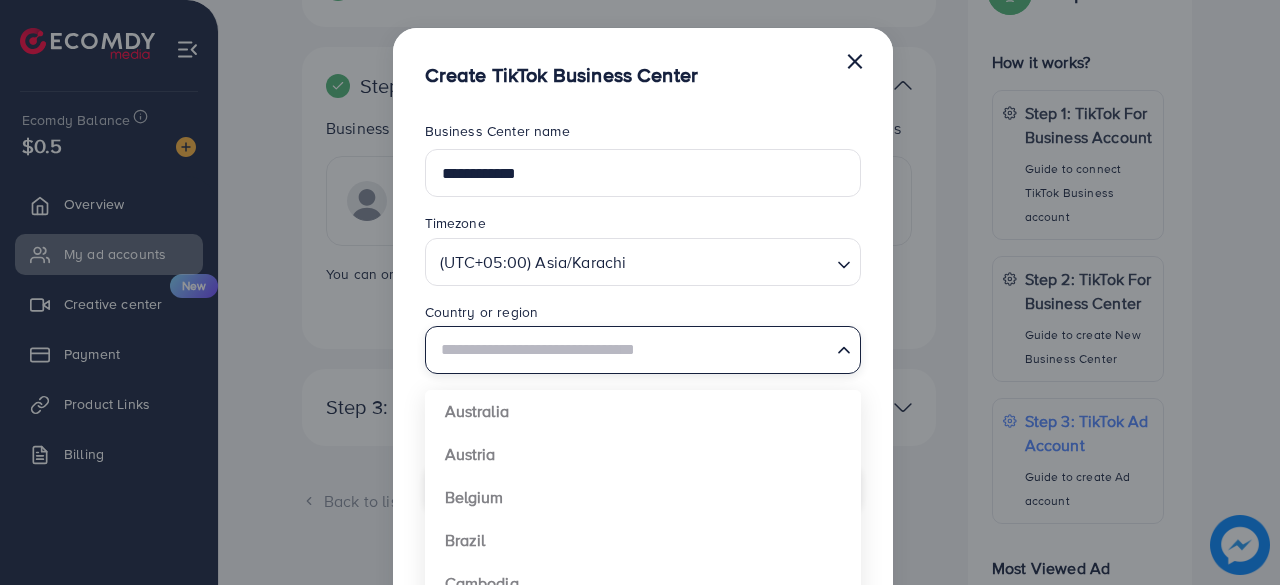 type on "**********" 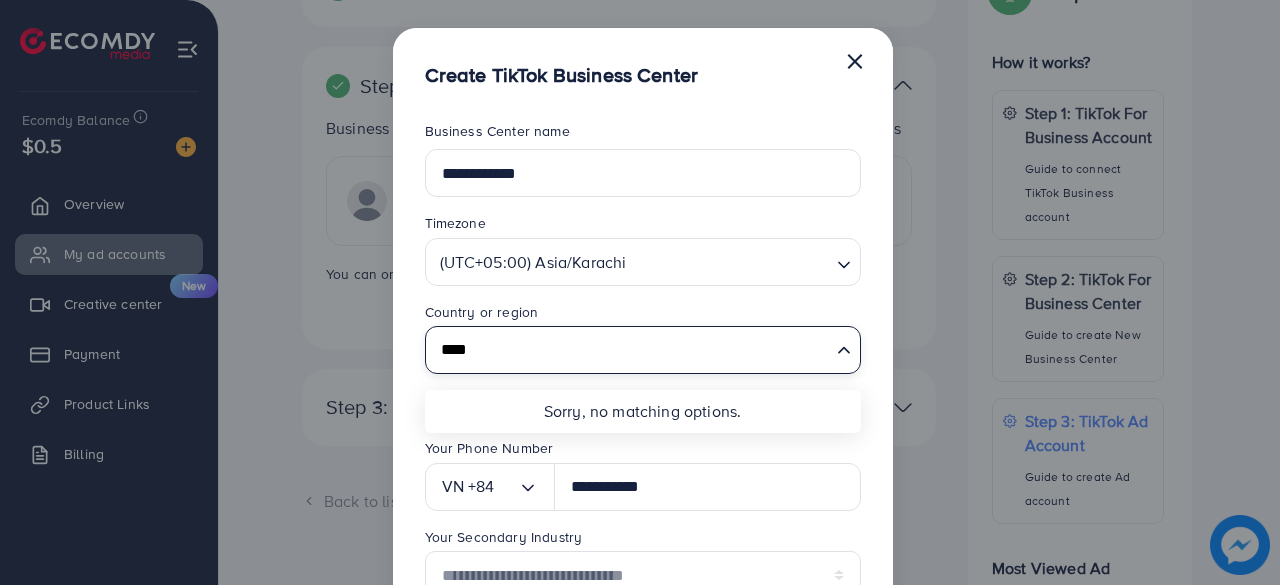 type on "********" 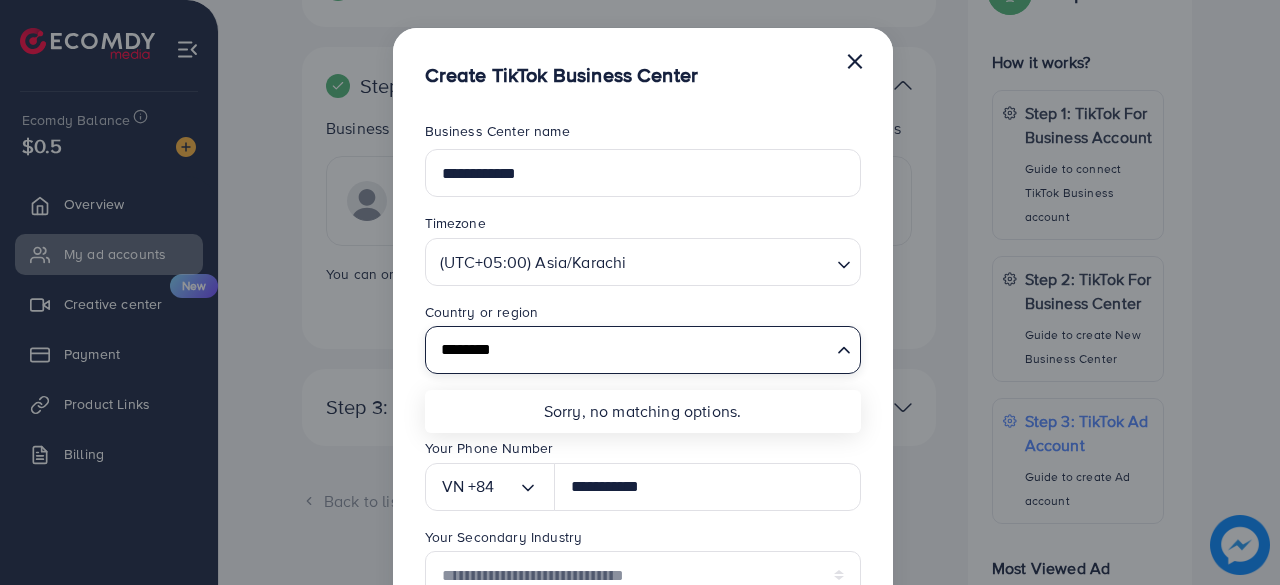 type 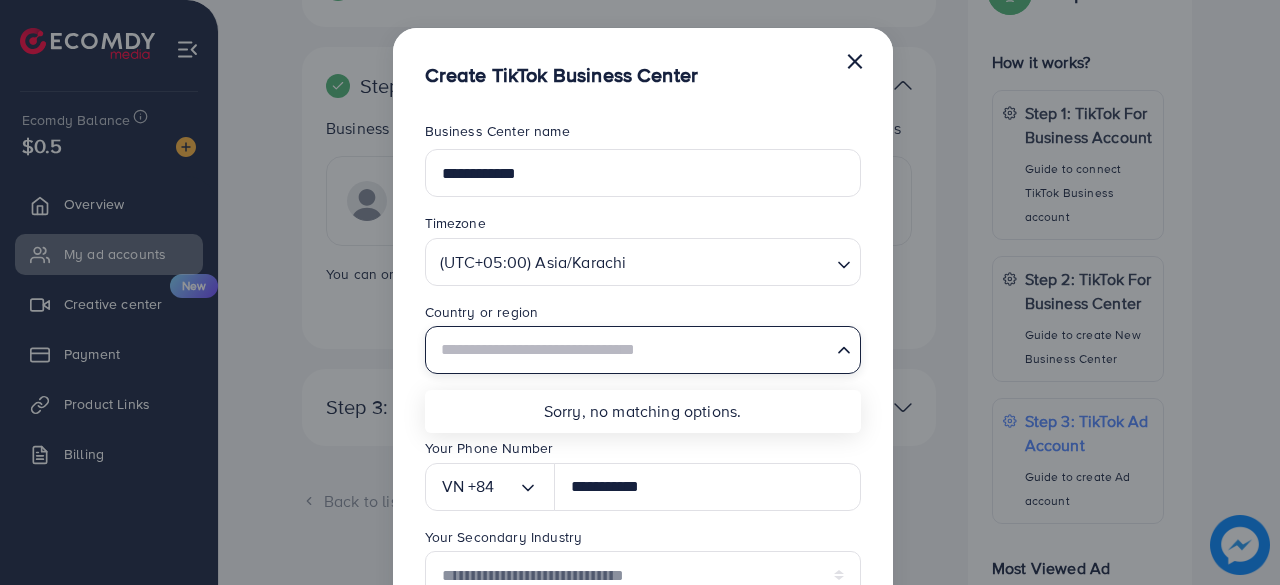 click on "Your Phone Number" at bounding box center [643, 450] 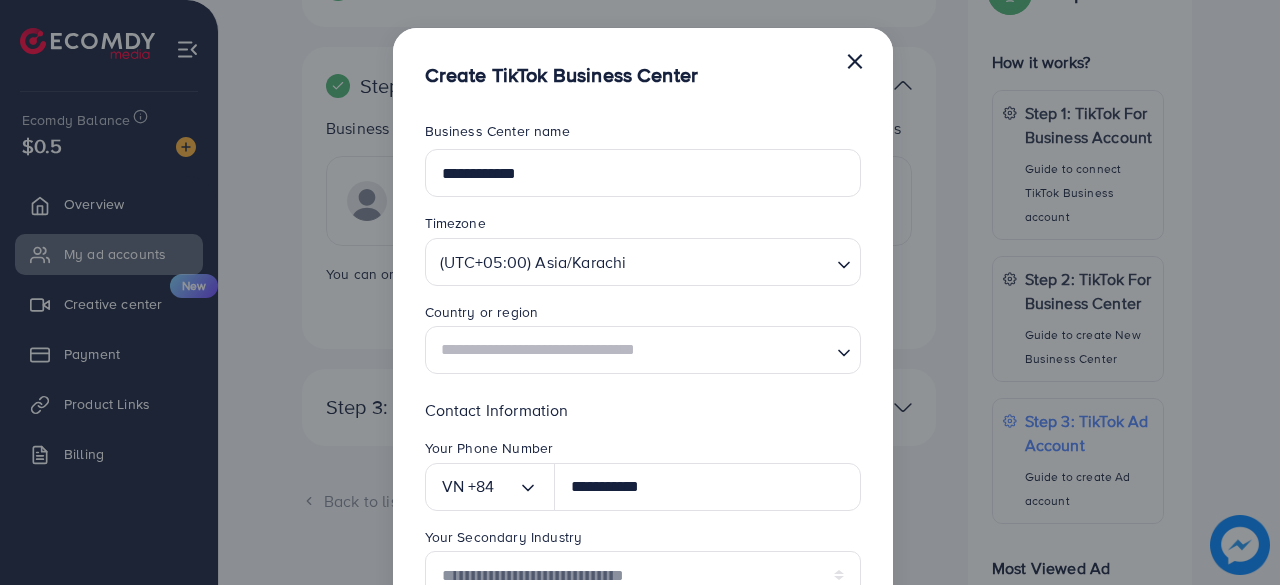 scroll, scrollTop: 100, scrollLeft: 0, axis: vertical 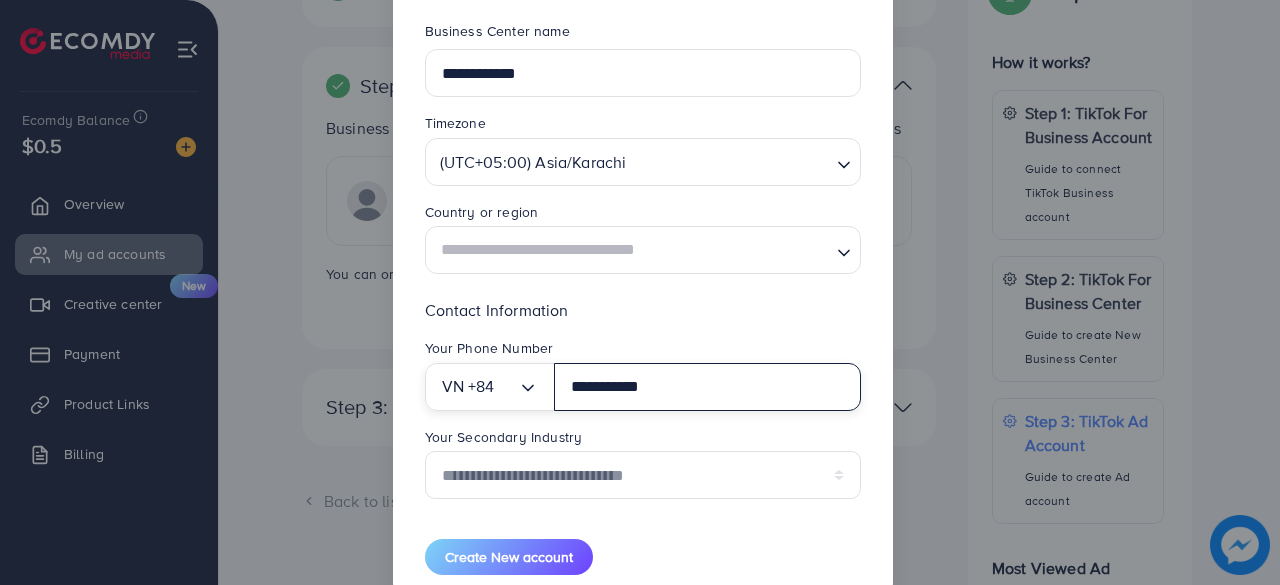 drag, startPoint x: 672, startPoint y: 387, endPoint x: 561, endPoint y: 401, distance: 111.8794 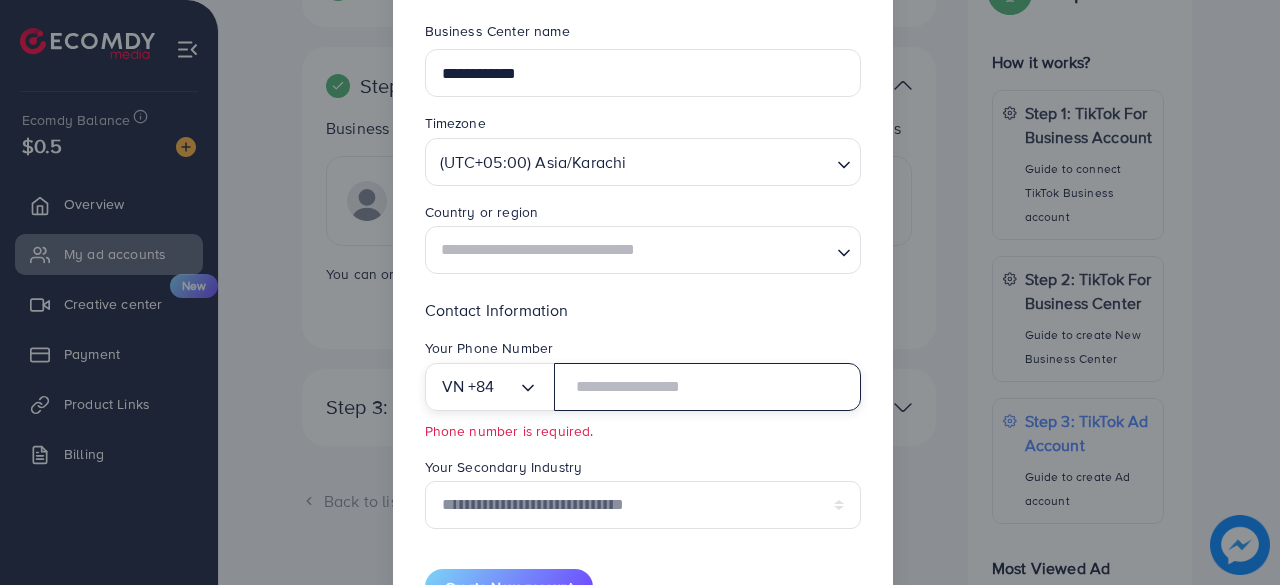 type 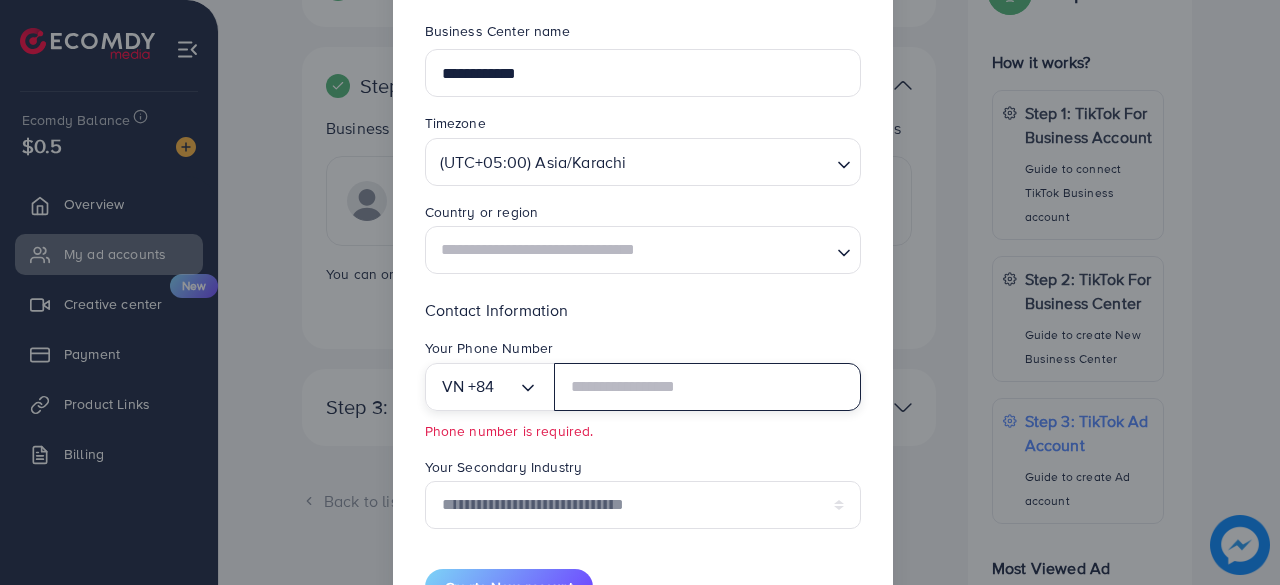 click 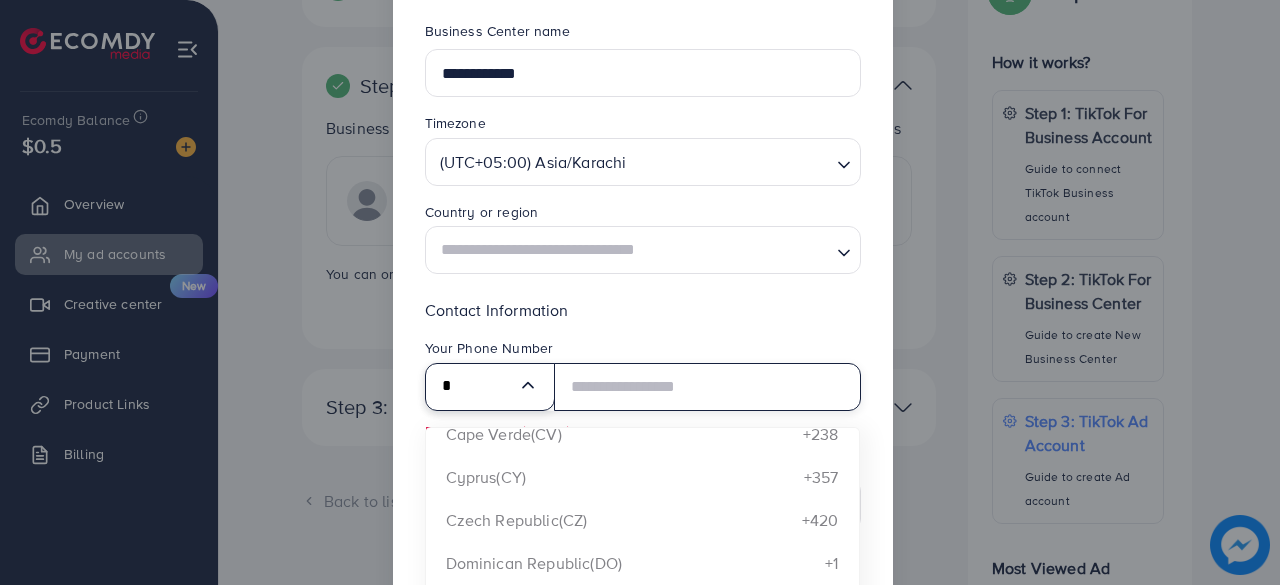 scroll, scrollTop: 0, scrollLeft: 0, axis: both 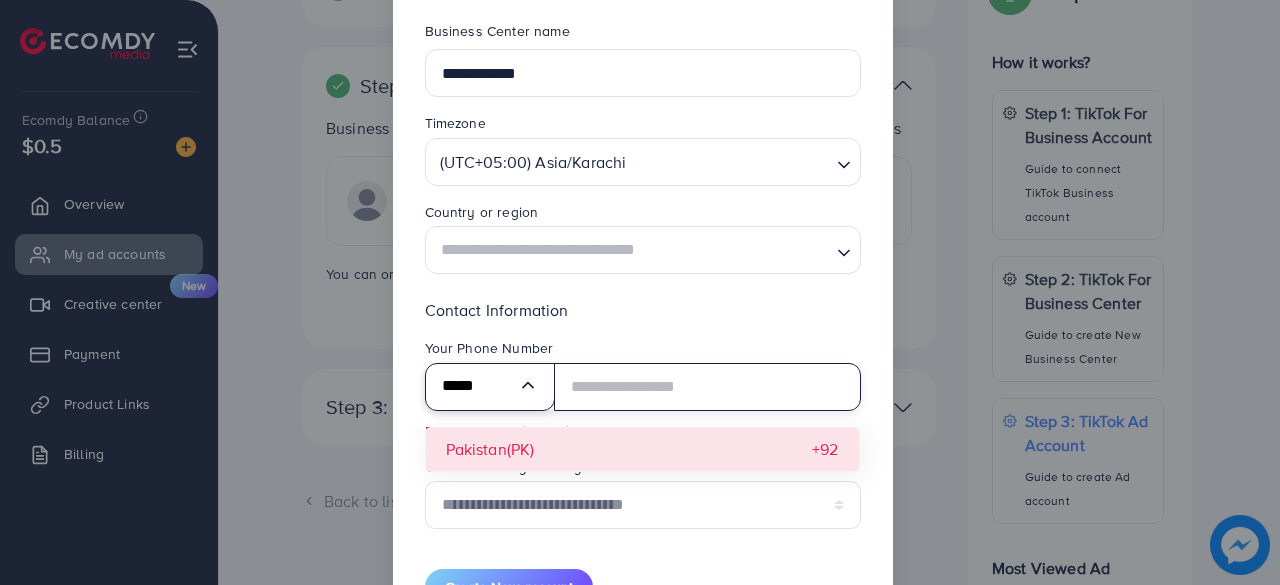 type on "*****" 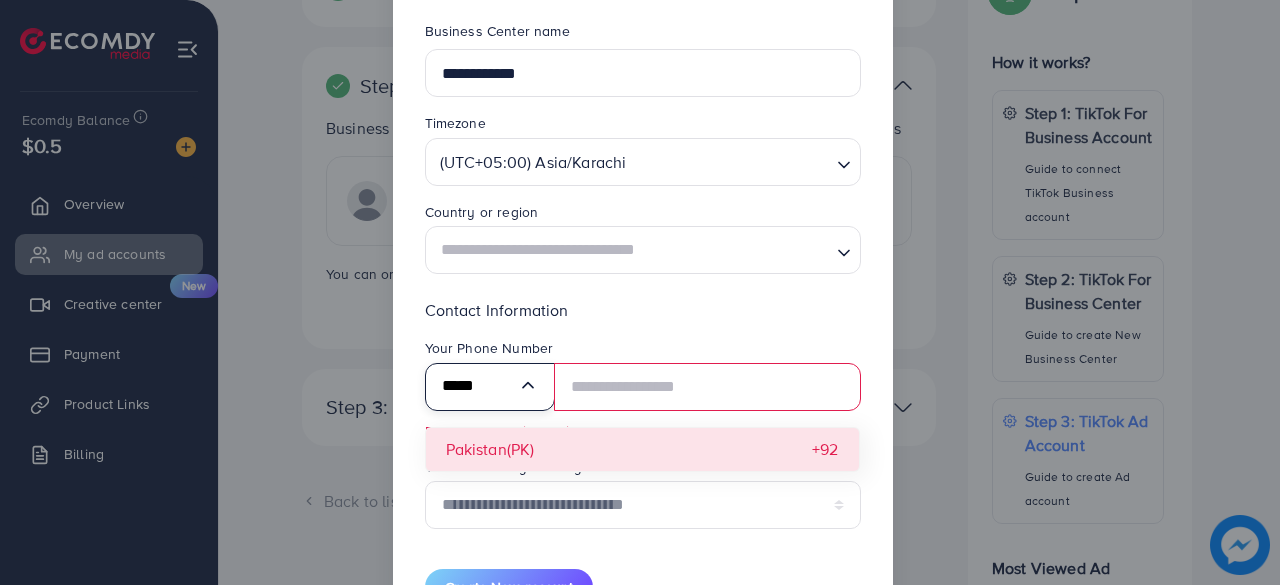 type 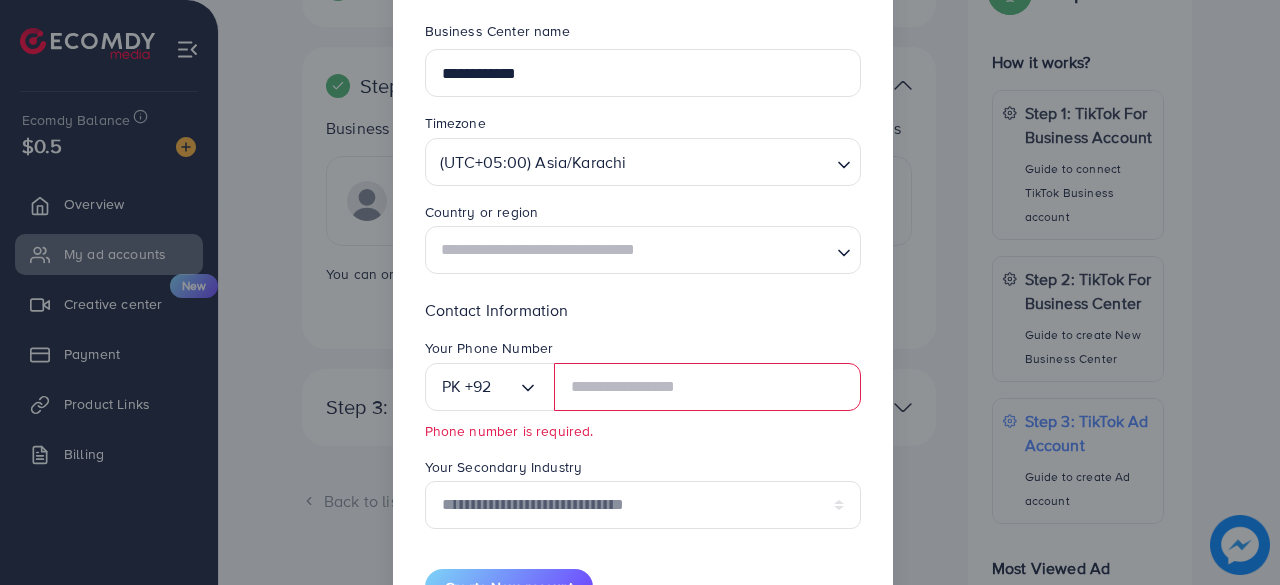 click on "**********" at bounding box center [643, 421] 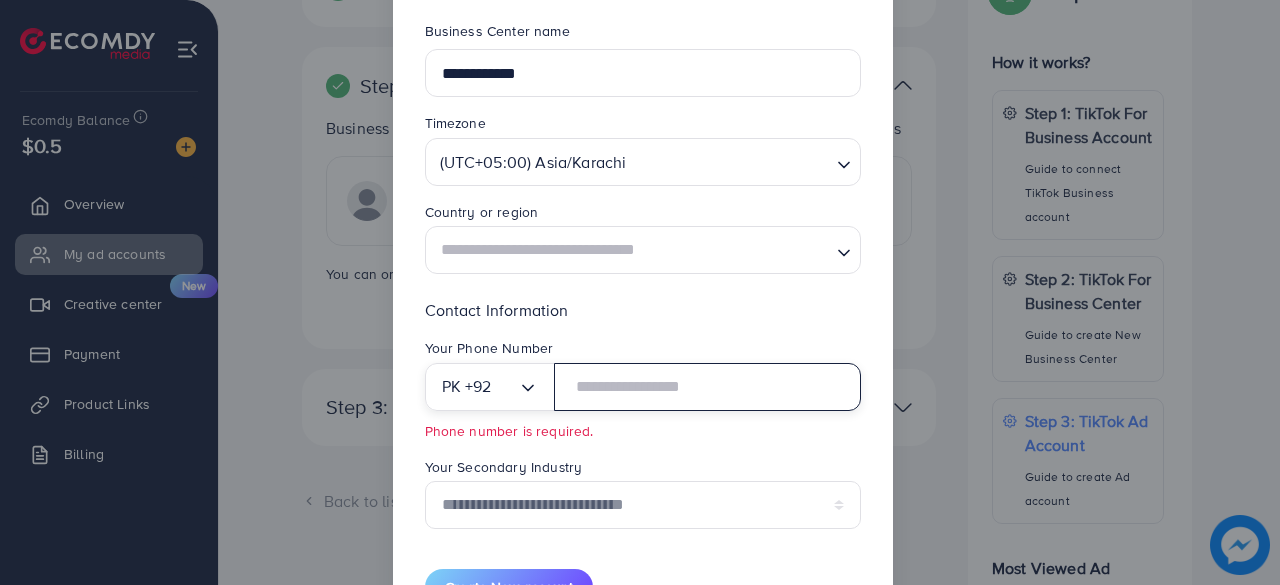 click at bounding box center (707, 387) 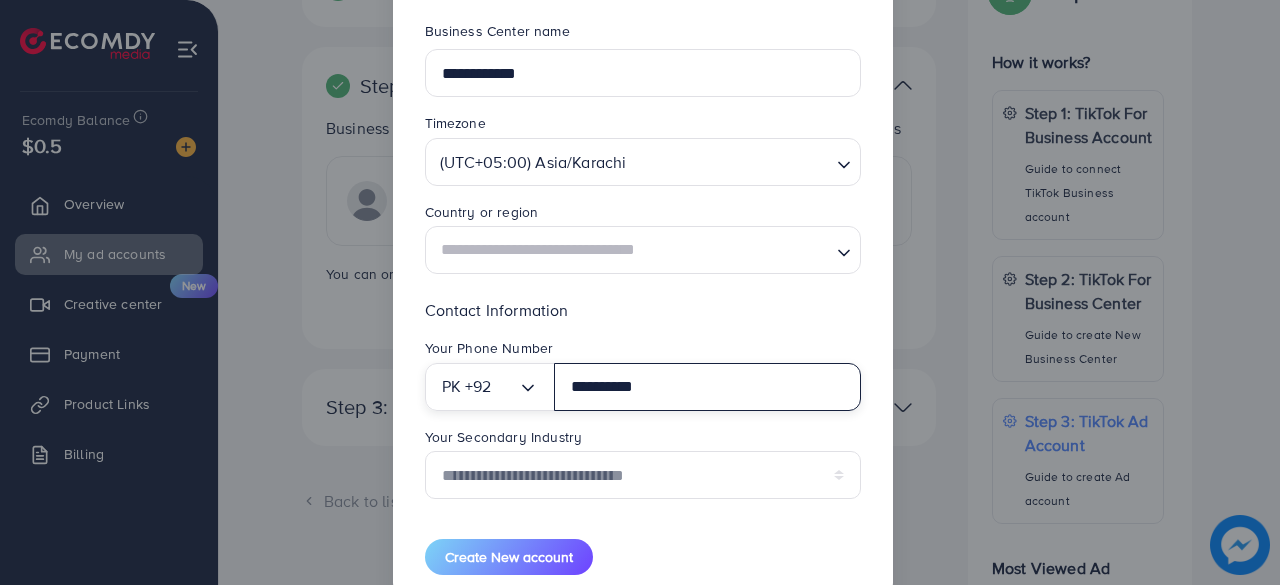 type on "**********" 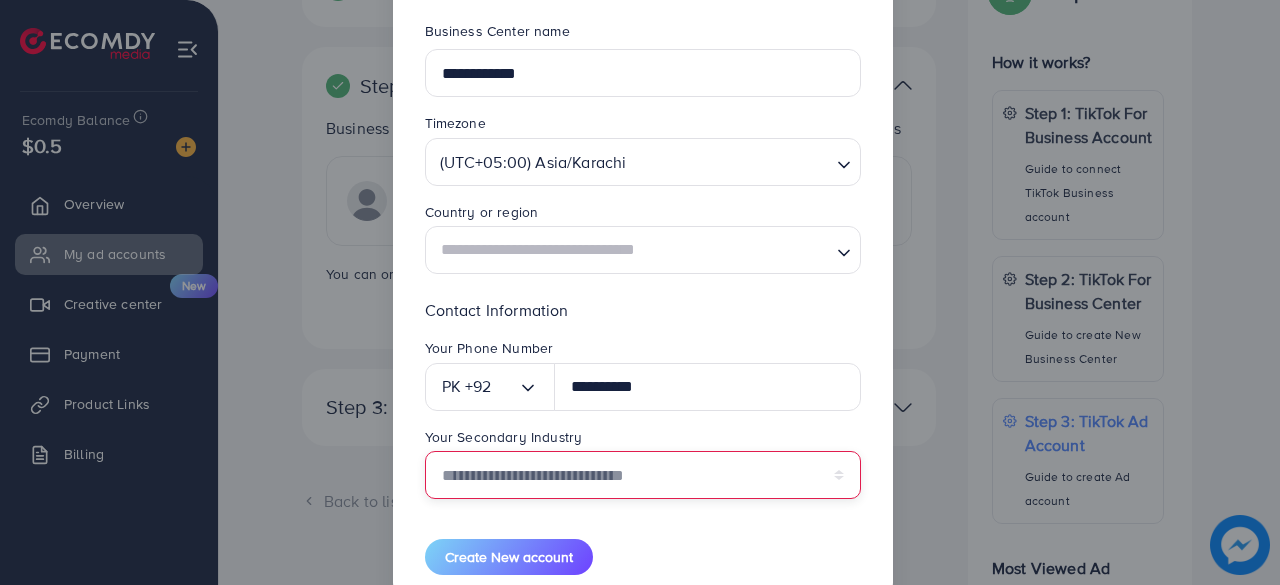 click on "**********" at bounding box center [643, 475] 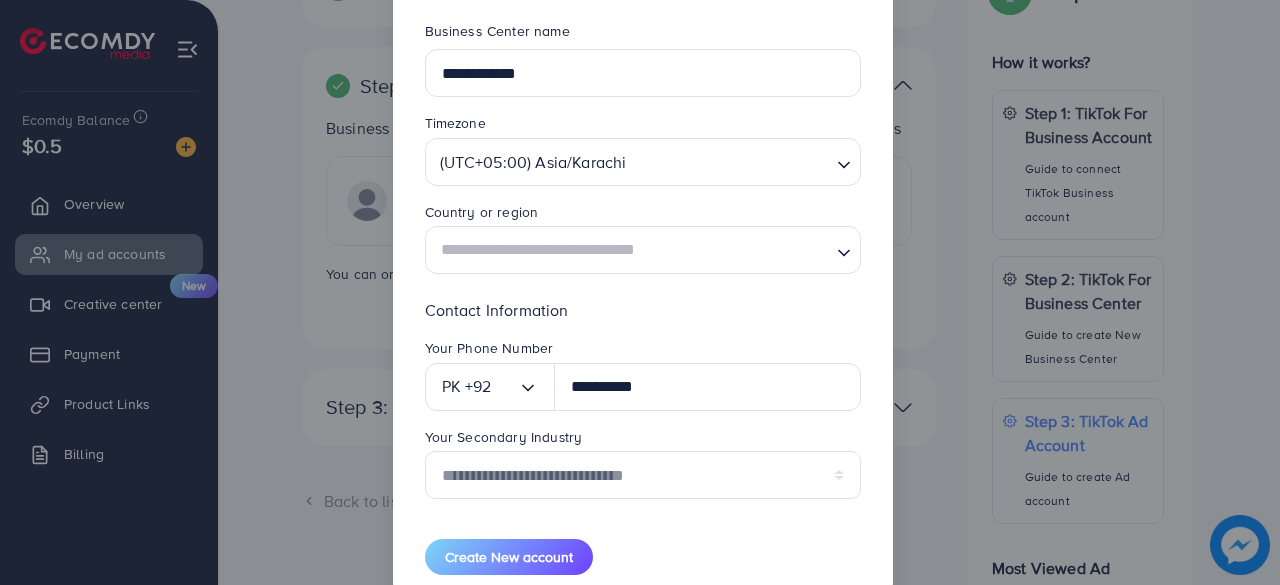 click on "**********" at bounding box center [643, 298] 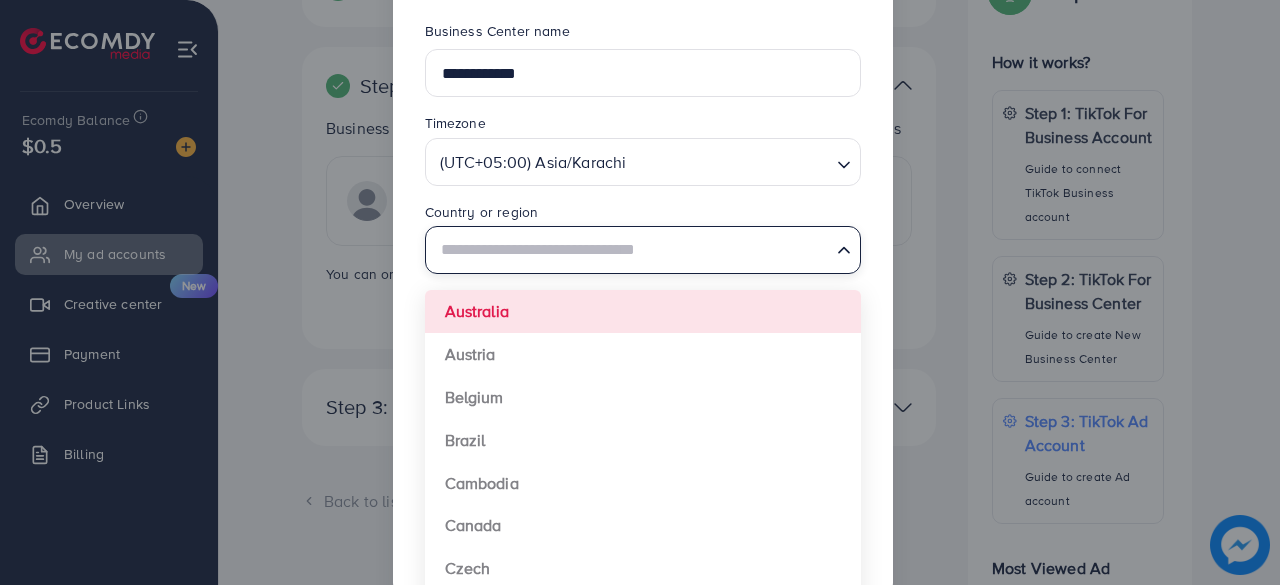 click at bounding box center [631, 250] 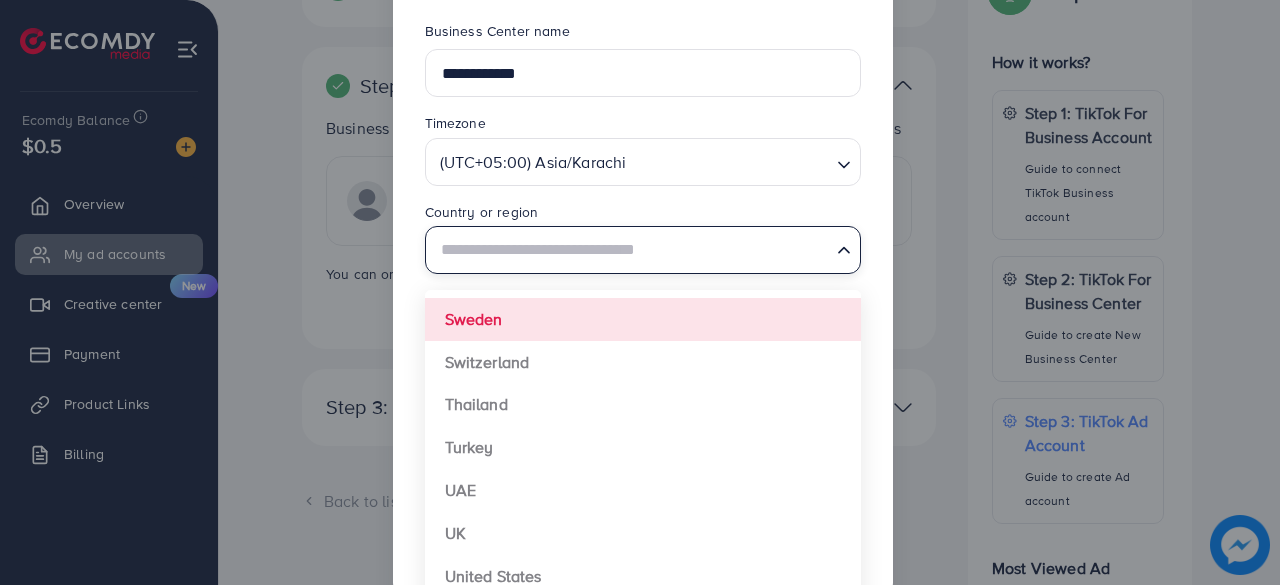 scroll, scrollTop: 1457, scrollLeft: 0, axis: vertical 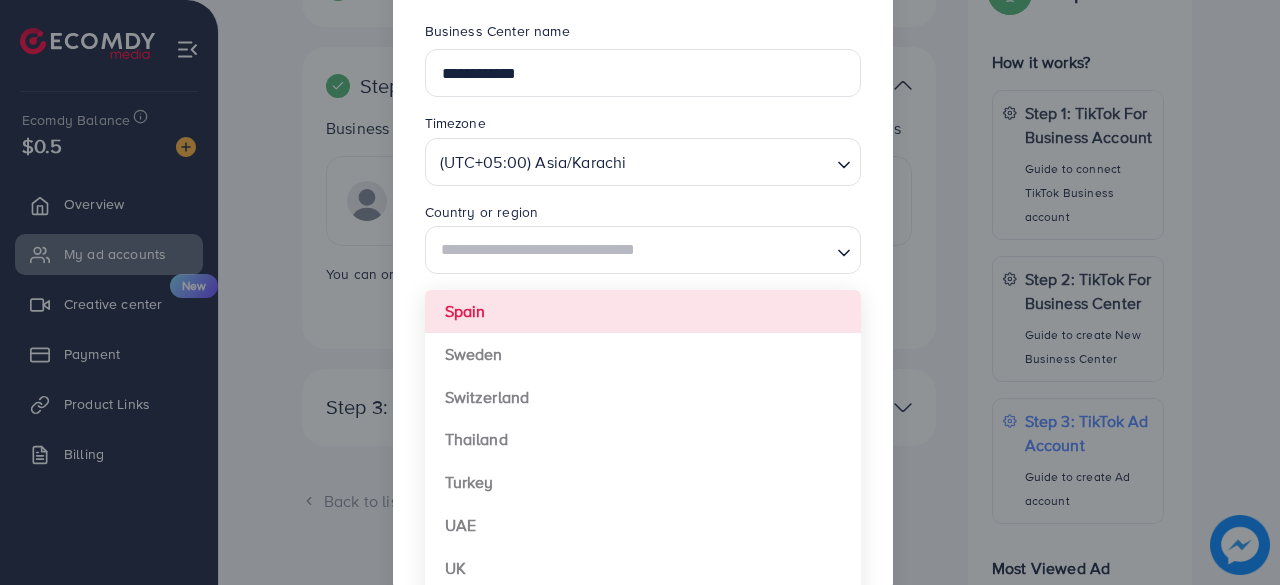 click on "**********" at bounding box center (643, 298) 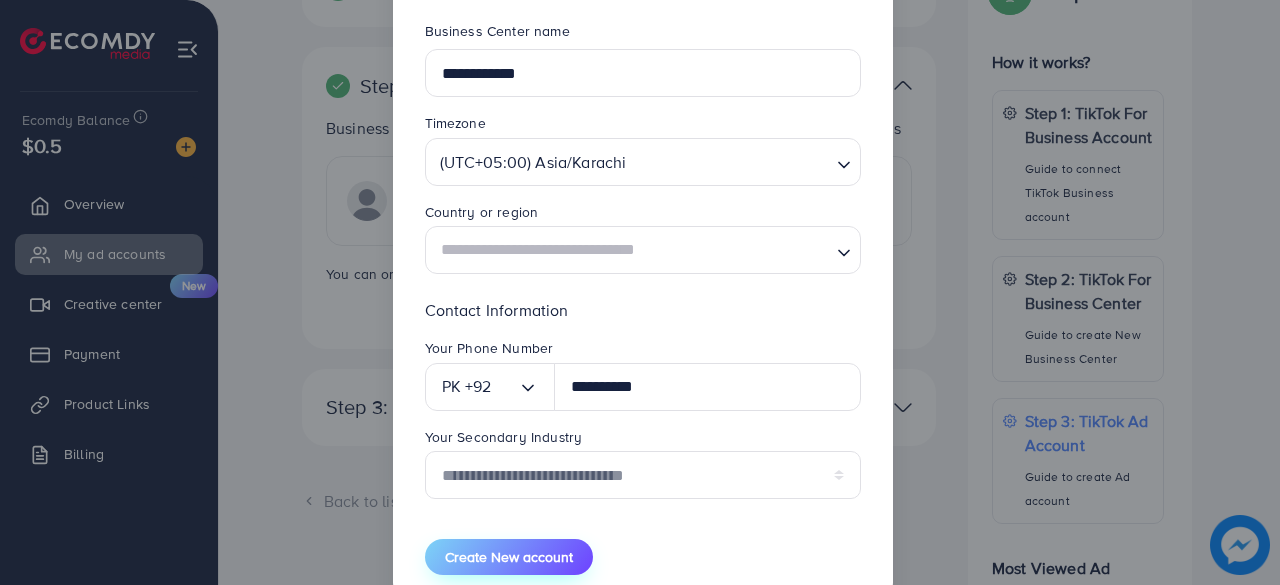 scroll, scrollTop: 150, scrollLeft: 0, axis: vertical 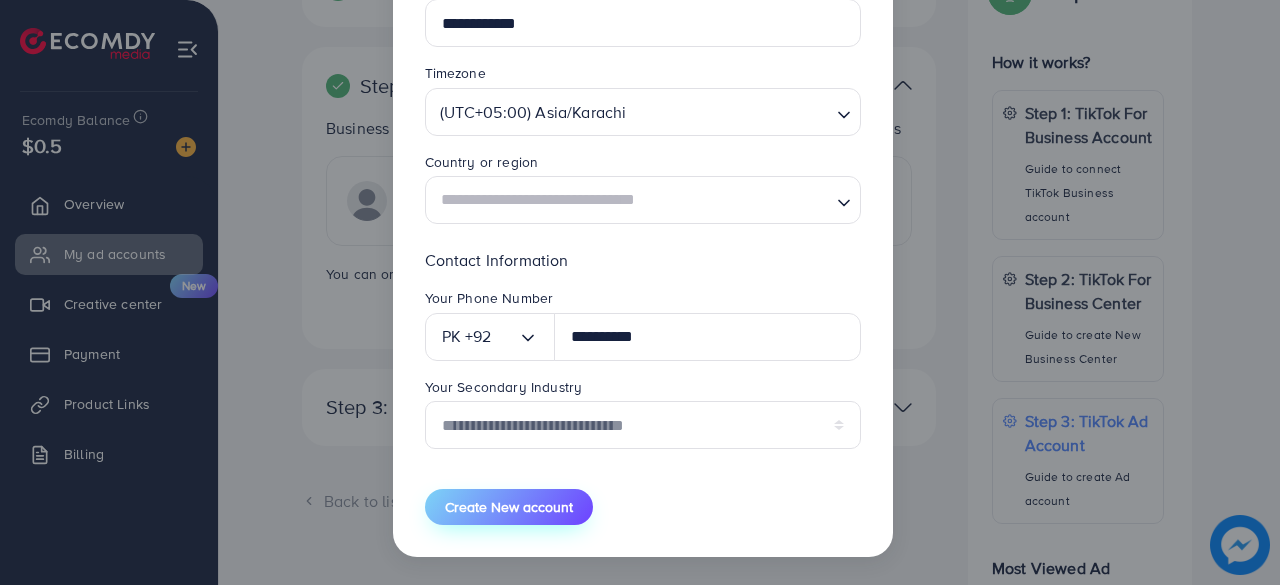 click on "Create New account" at bounding box center (509, 507) 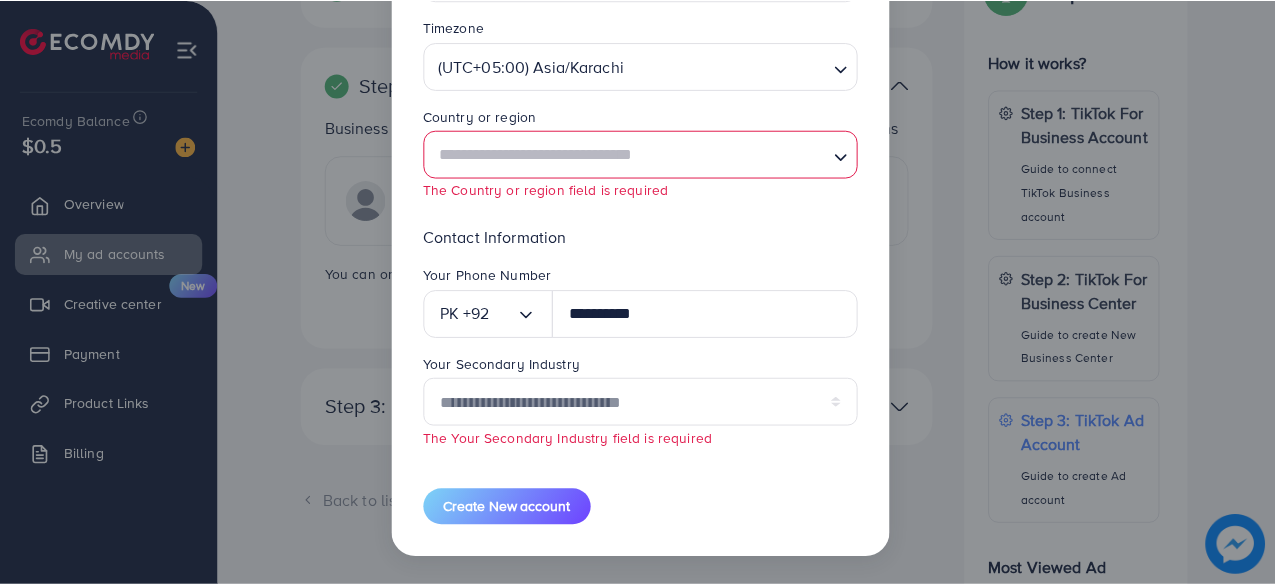 scroll, scrollTop: 0, scrollLeft: 0, axis: both 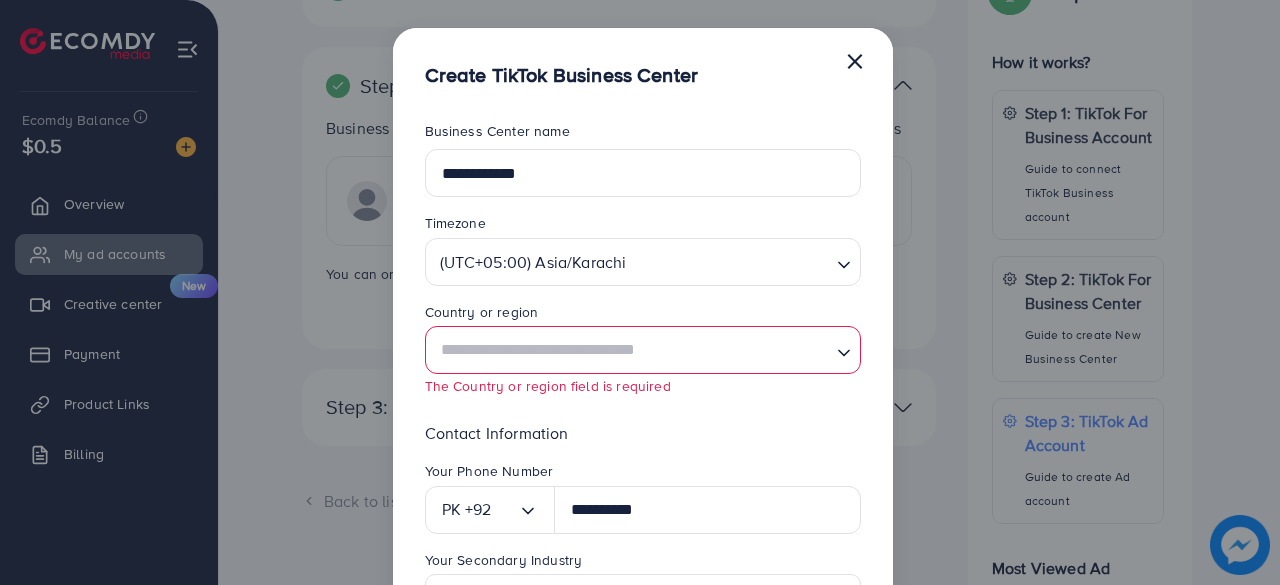 click on "×" at bounding box center (855, 60) 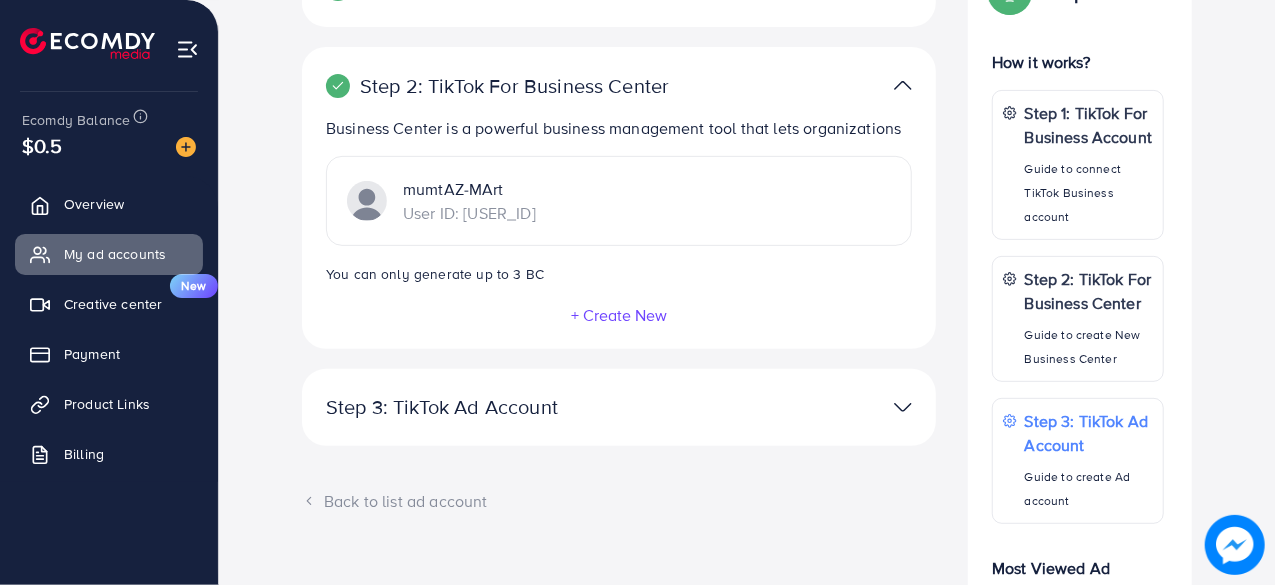 scroll, scrollTop: 500, scrollLeft: 0, axis: vertical 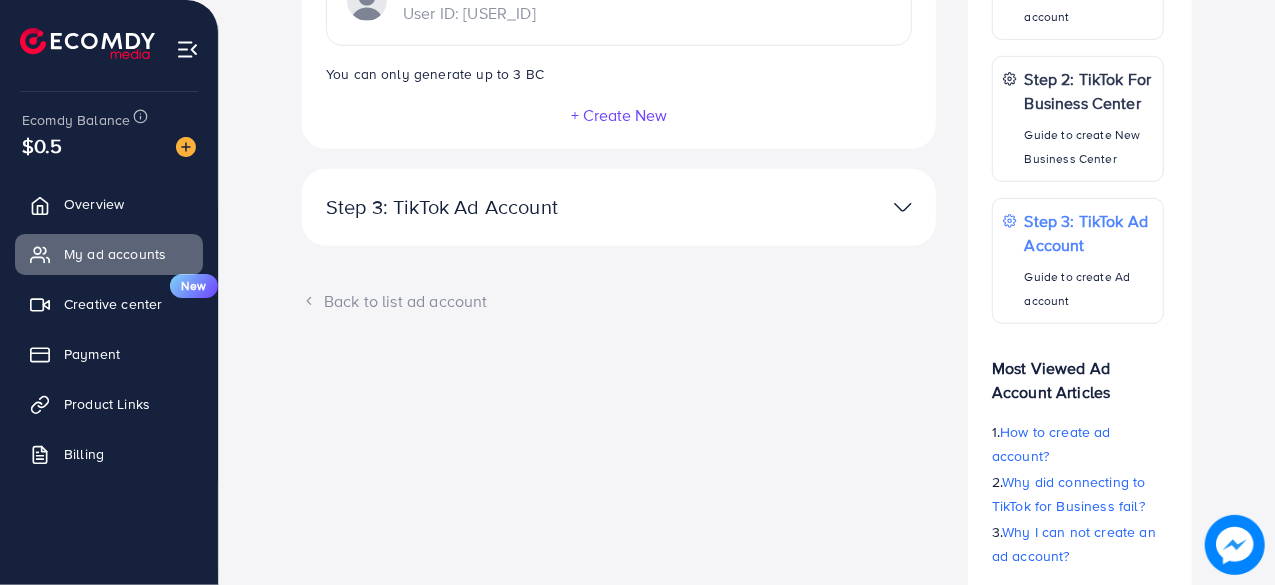 click at bounding box center [903, 207] 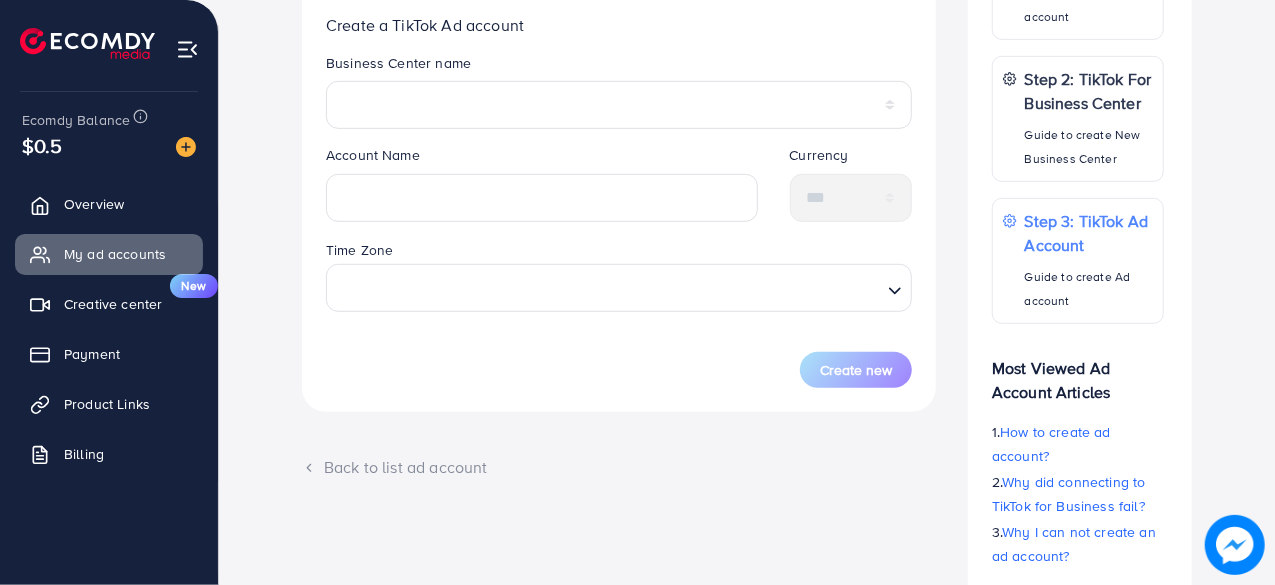 scroll, scrollTop: 200, scrollLeft: 0, axis: vertical 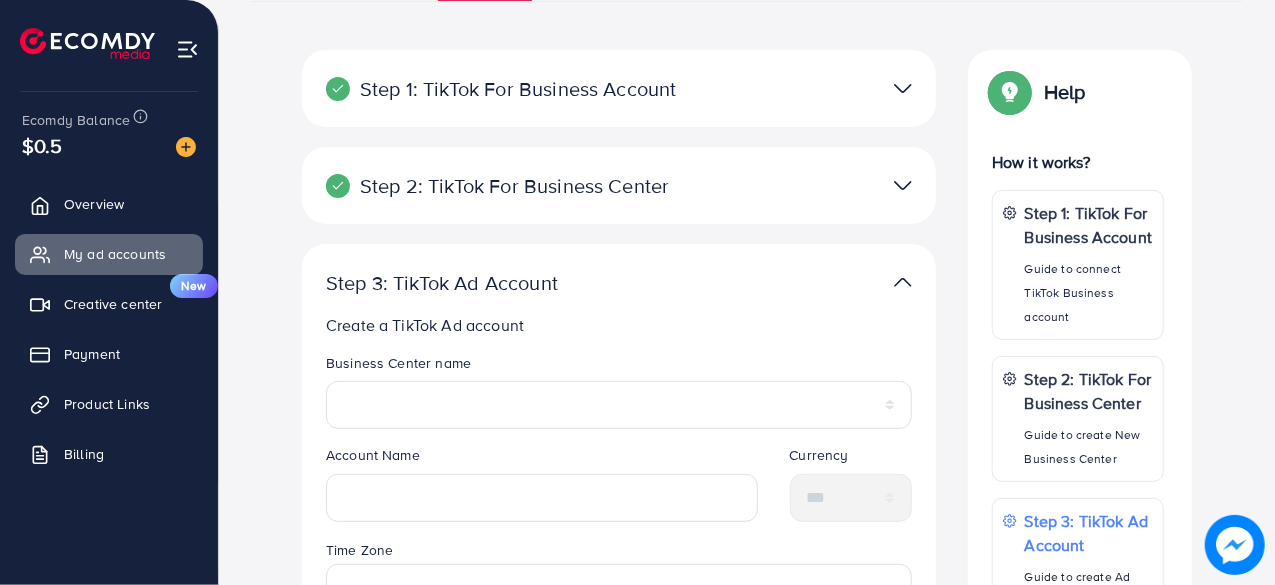 click at bounding box center (903, 185) 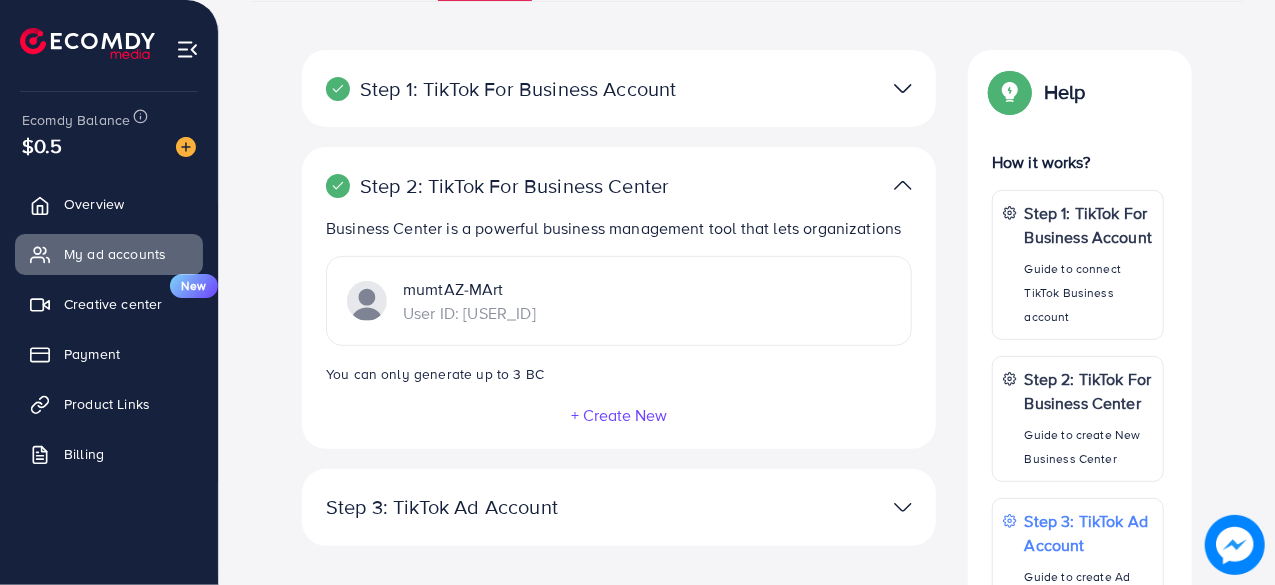 click at bounding box center [903, 185] 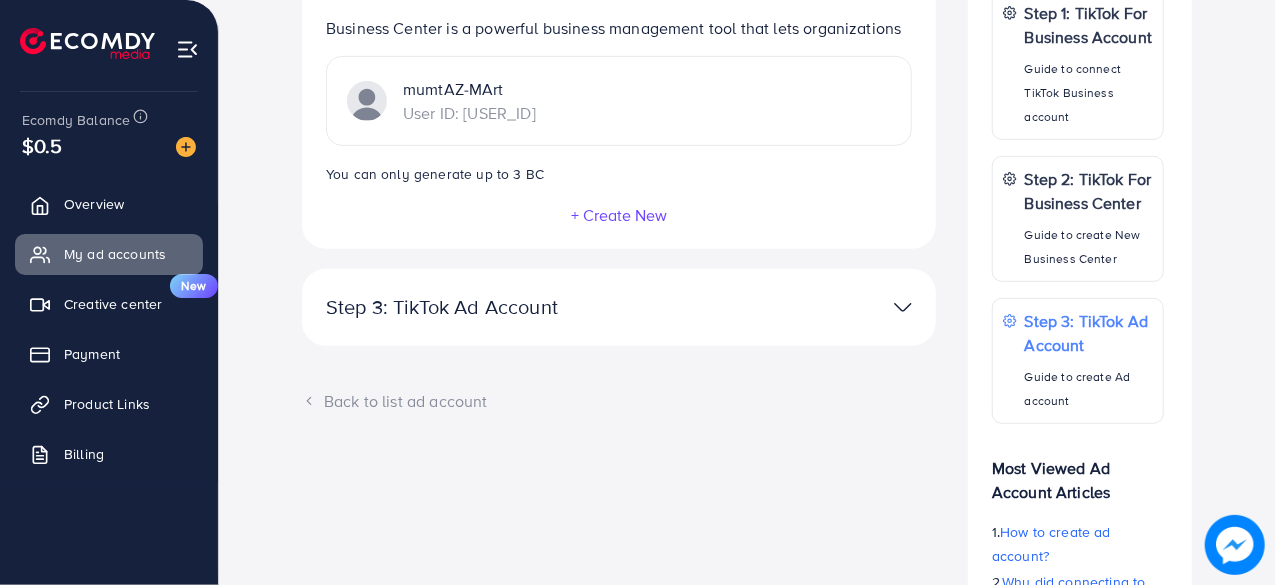 scroll, scrollTop: 500, scrollLeft: 0, axis: vertical 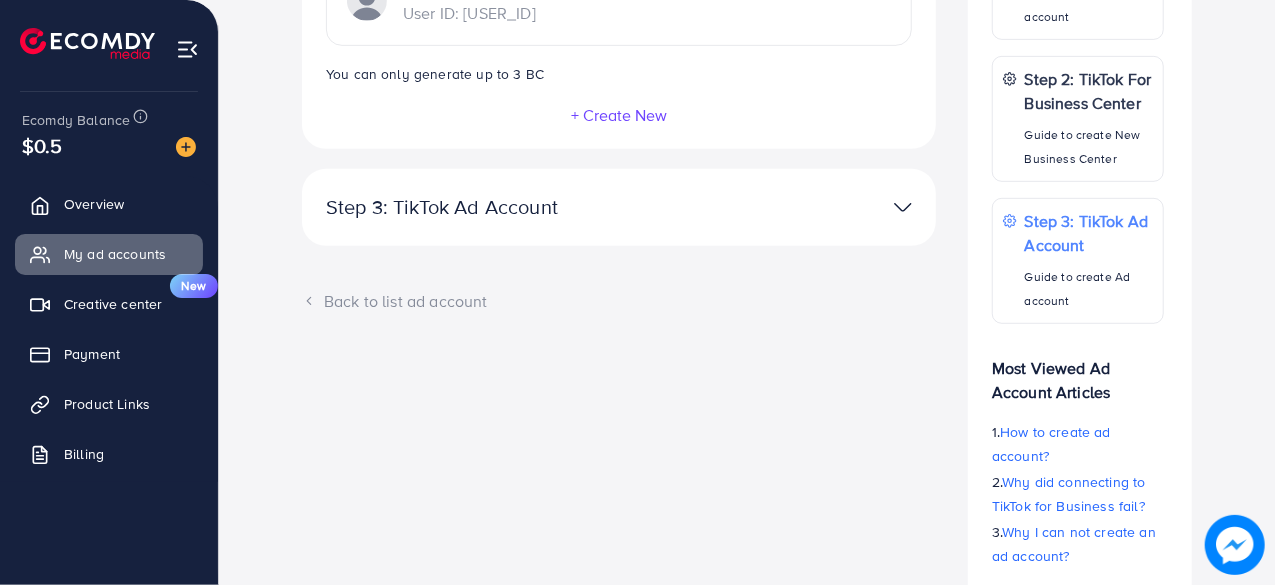 click at bounding box center (903, 207) 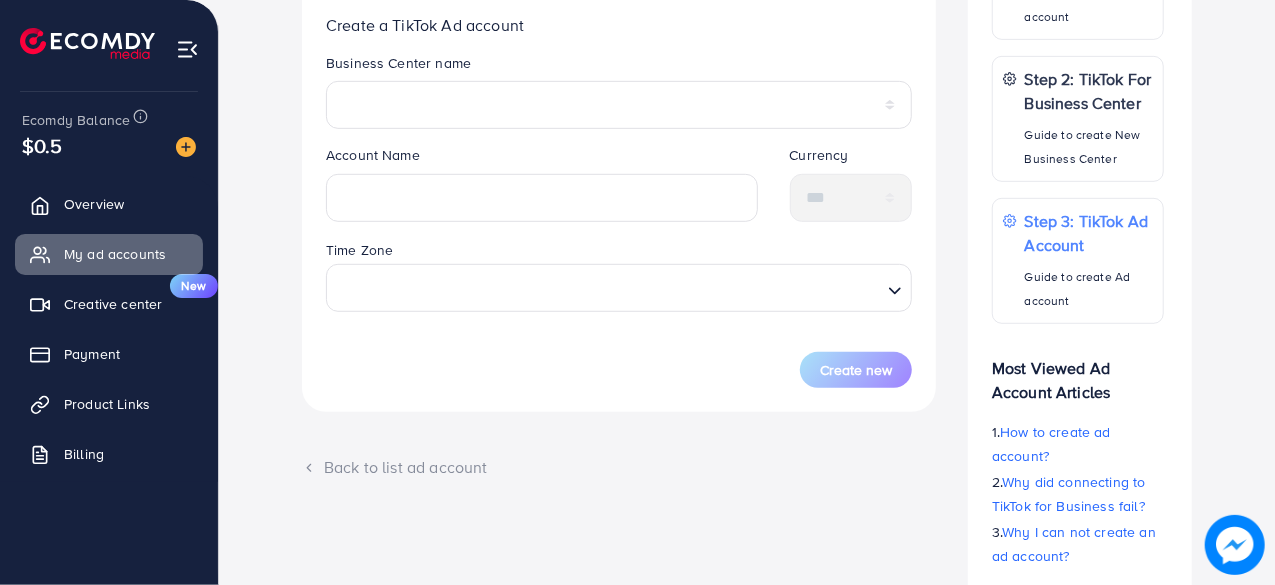 scroll, scrollTop: 400, scrollLeft: 0, axis: vertical 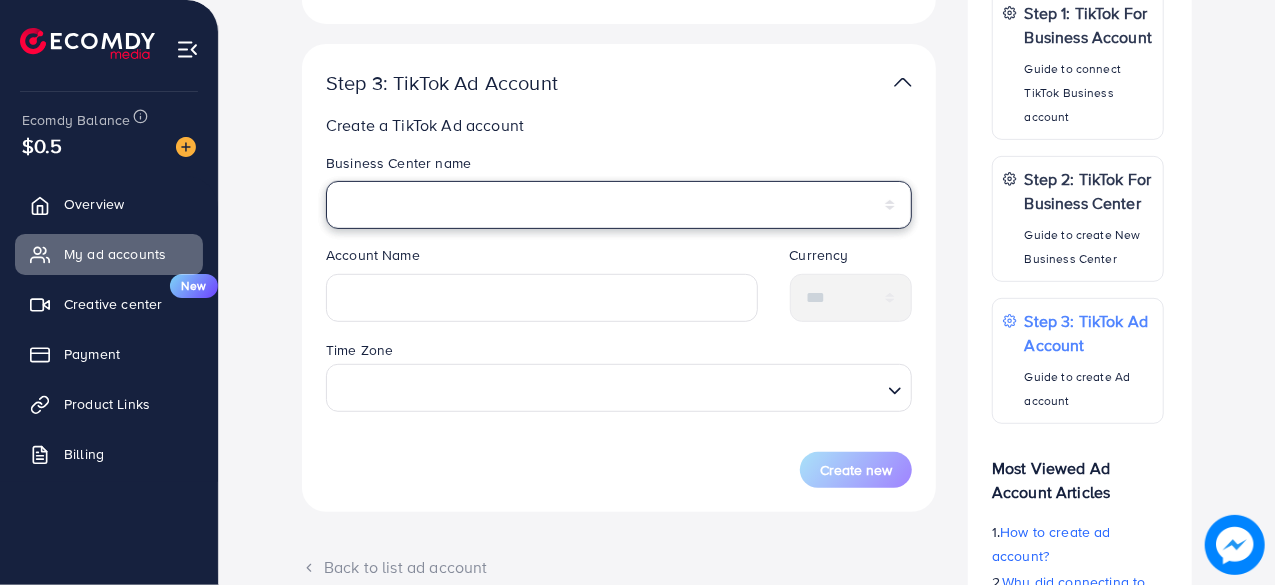 click on "**********" at bounding box center (619, 205) 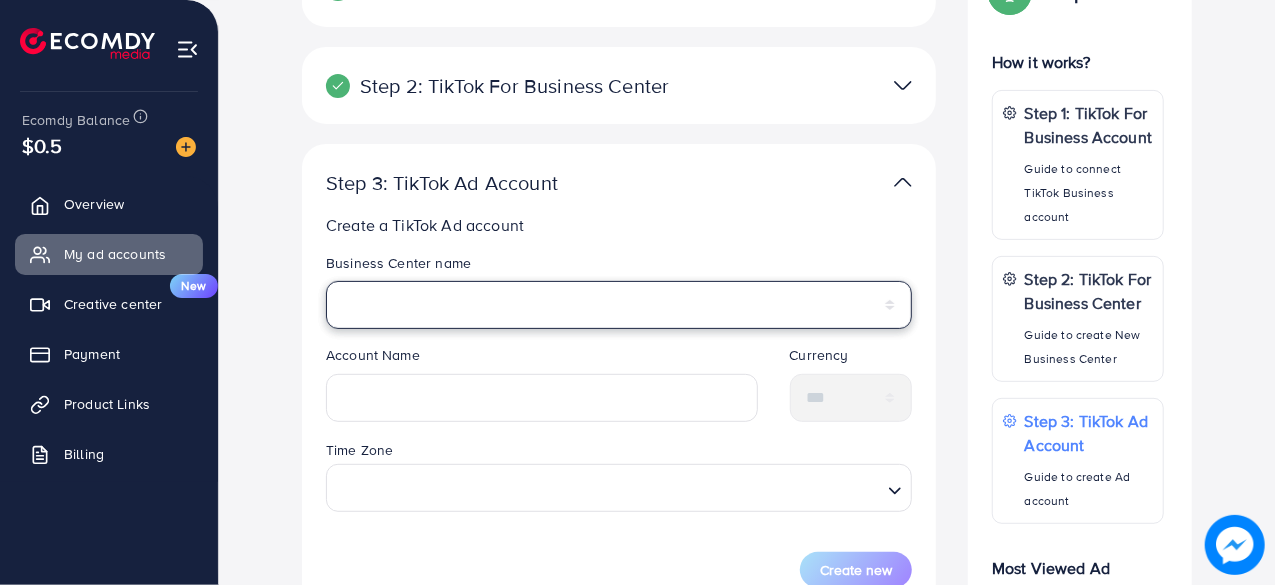 scroll, scrollTop: 400, scrollLeft: 0, axis: vertical 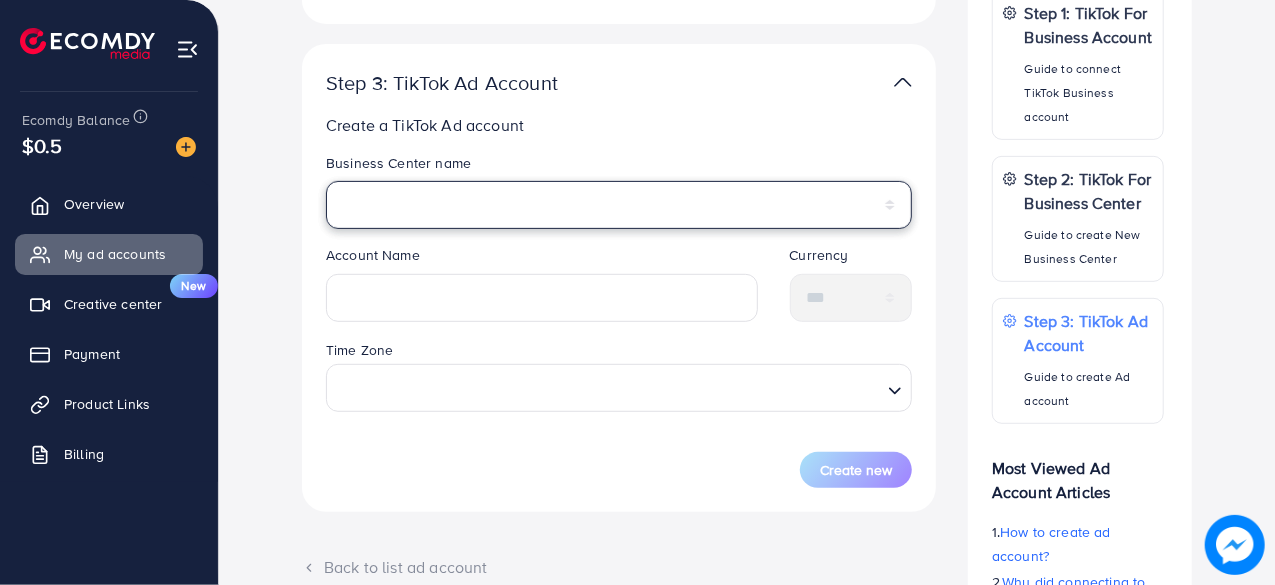 click on "**********" at bounding box center [619, 205] 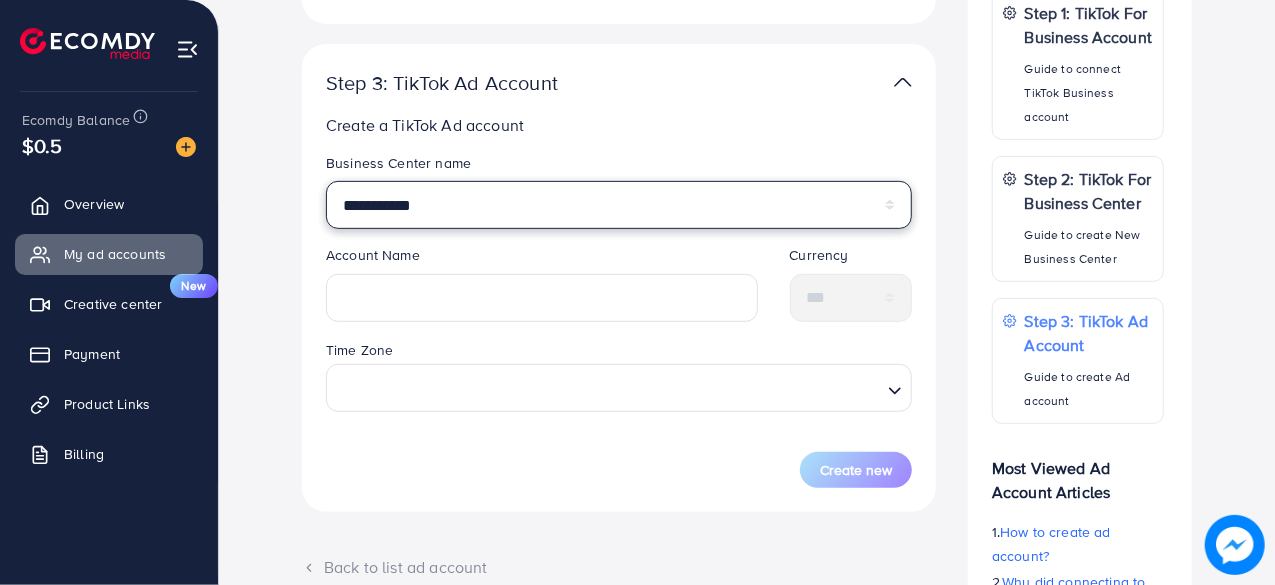 click on "**********" at bounding box center (619, 205) 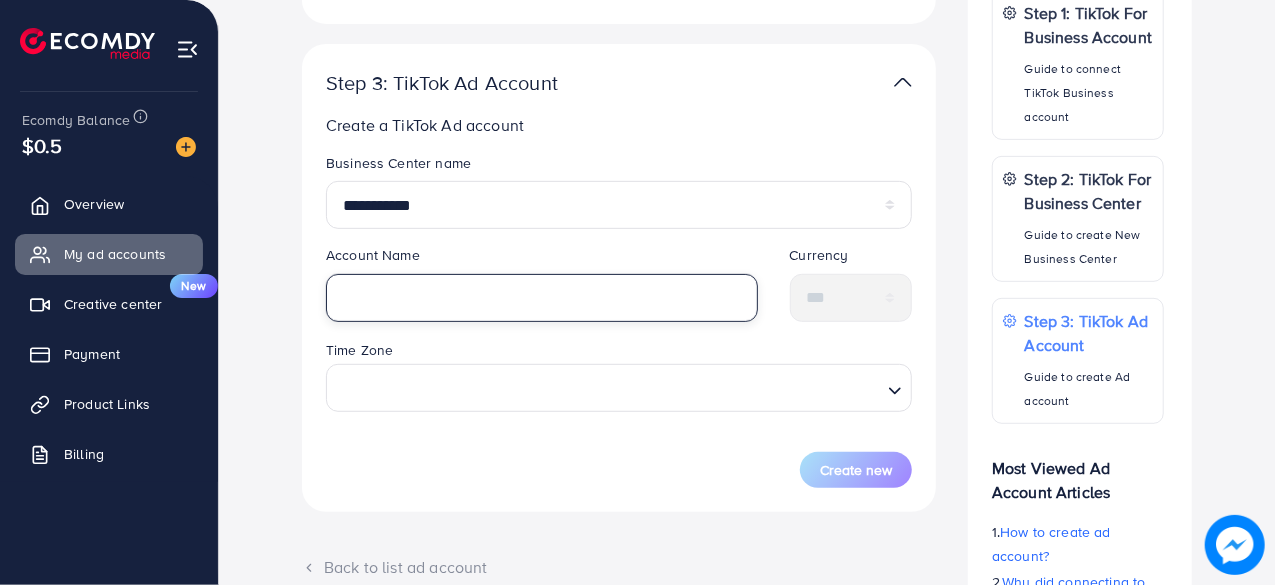 click at bounding box center [542, 298] 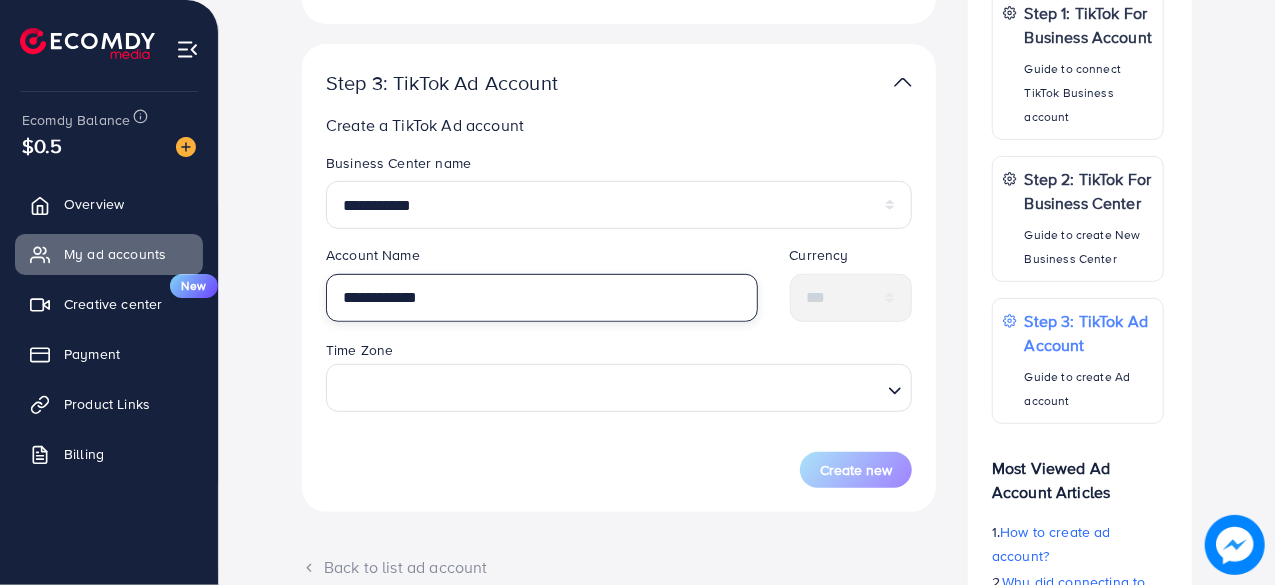 type on "**********" 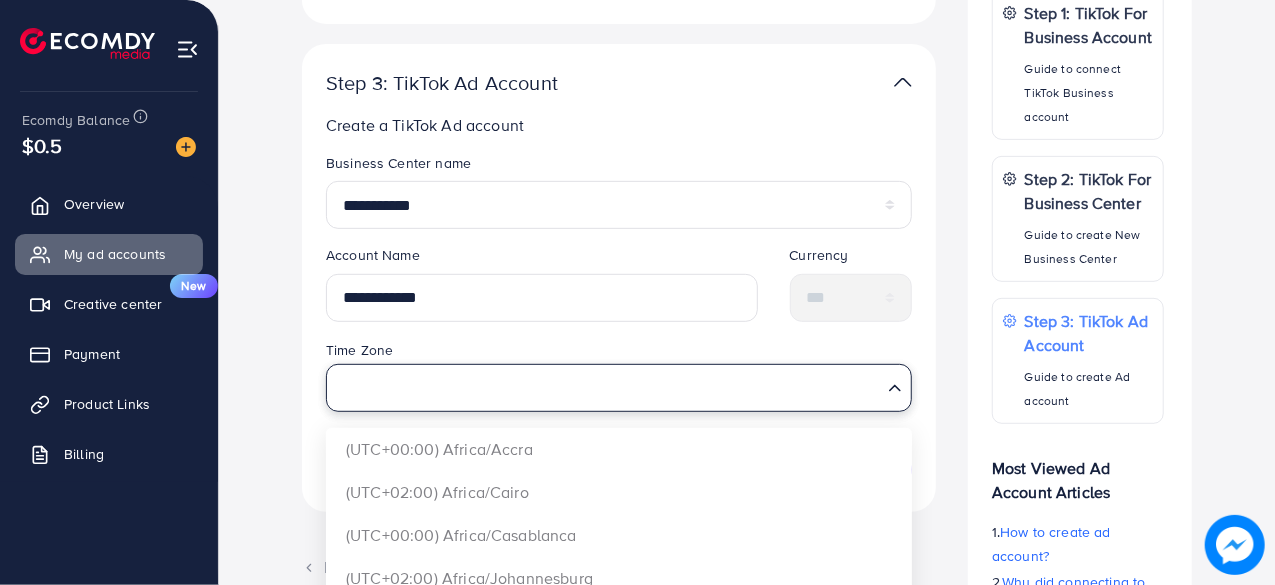 click at bounding box center (607, 388) 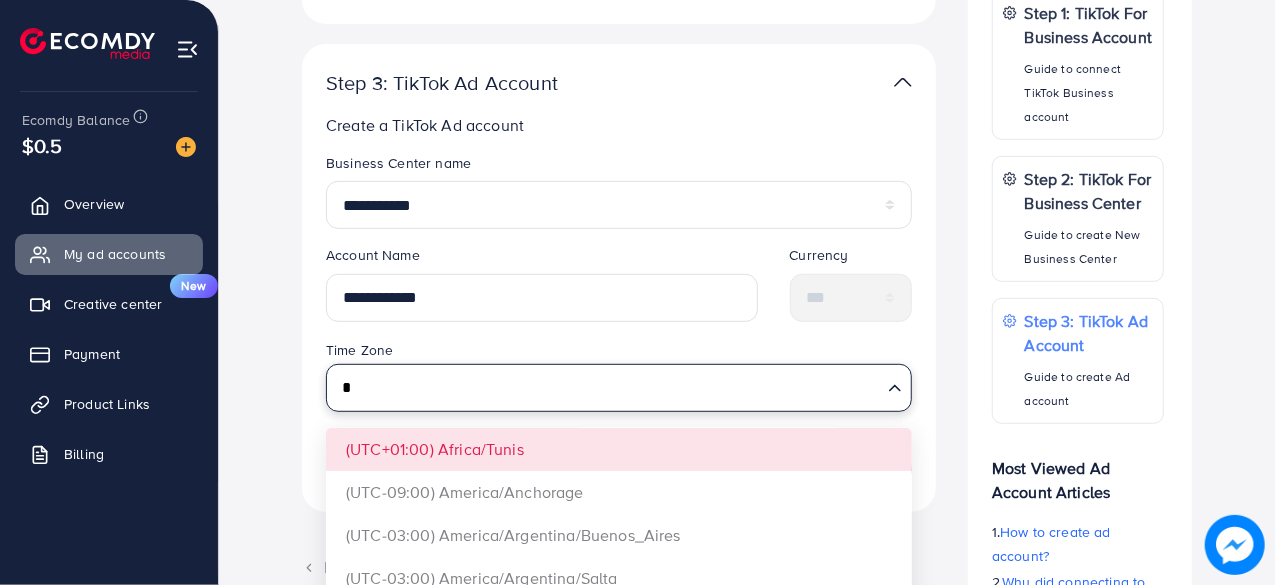 scroll, scrollTop: 0, scrollLeft: 0, axis: both 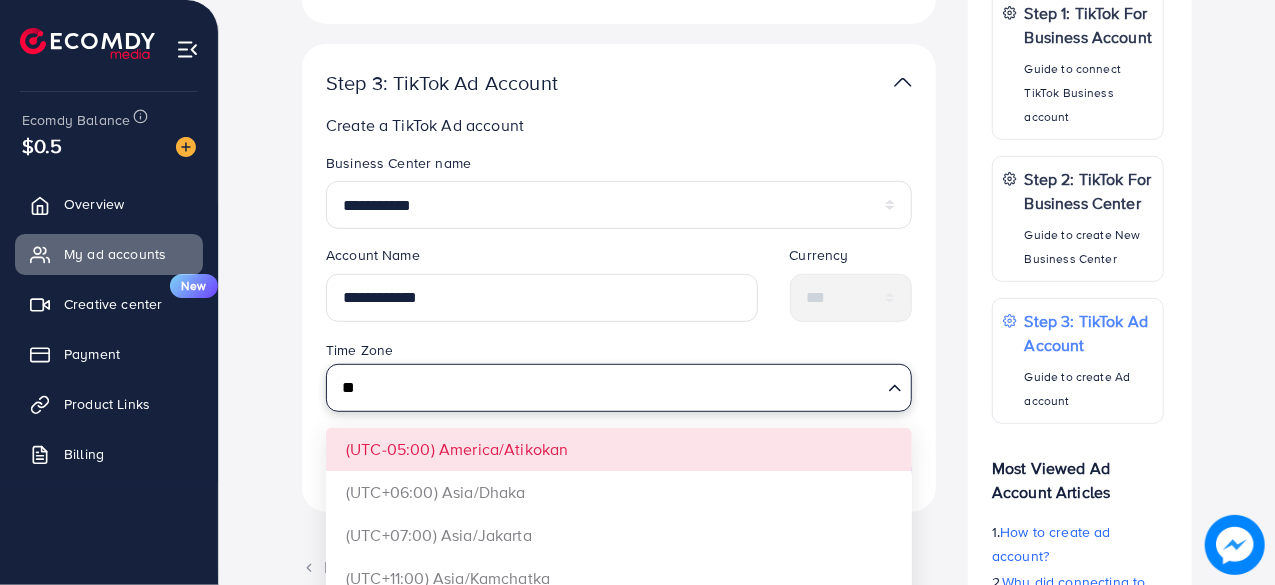 type on "*" 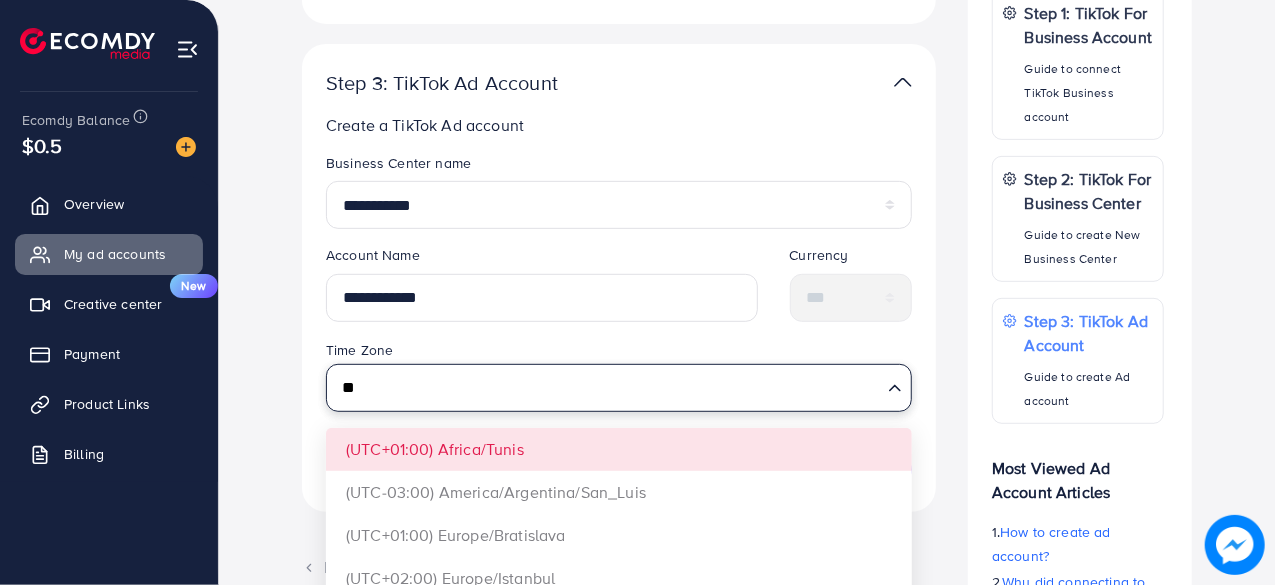 type on "*" 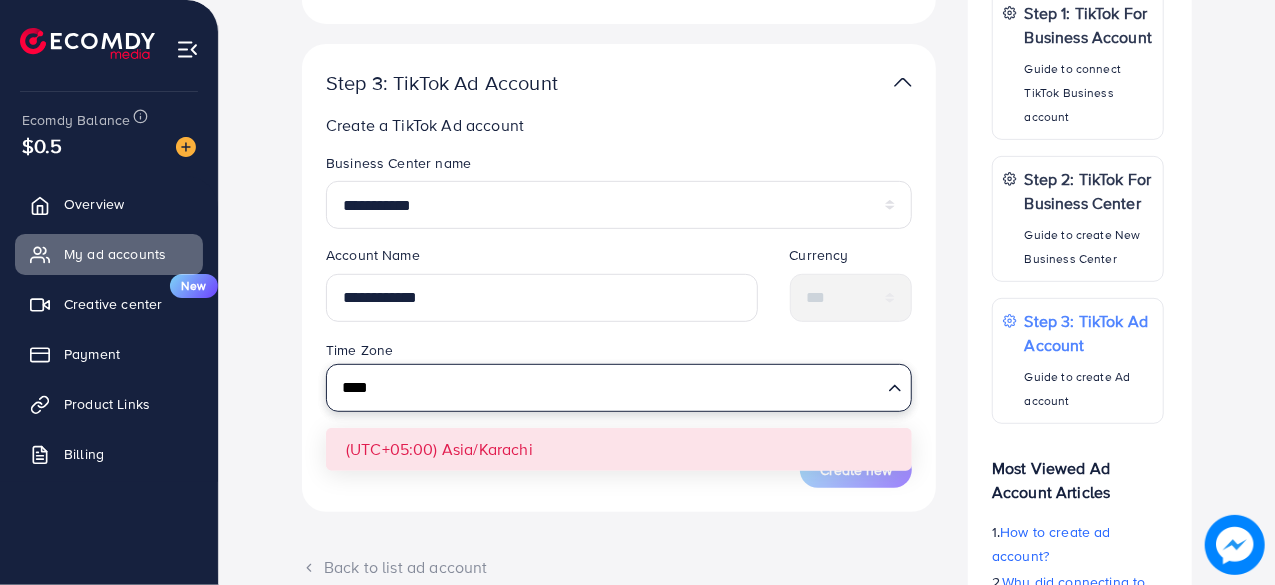 type on "****" 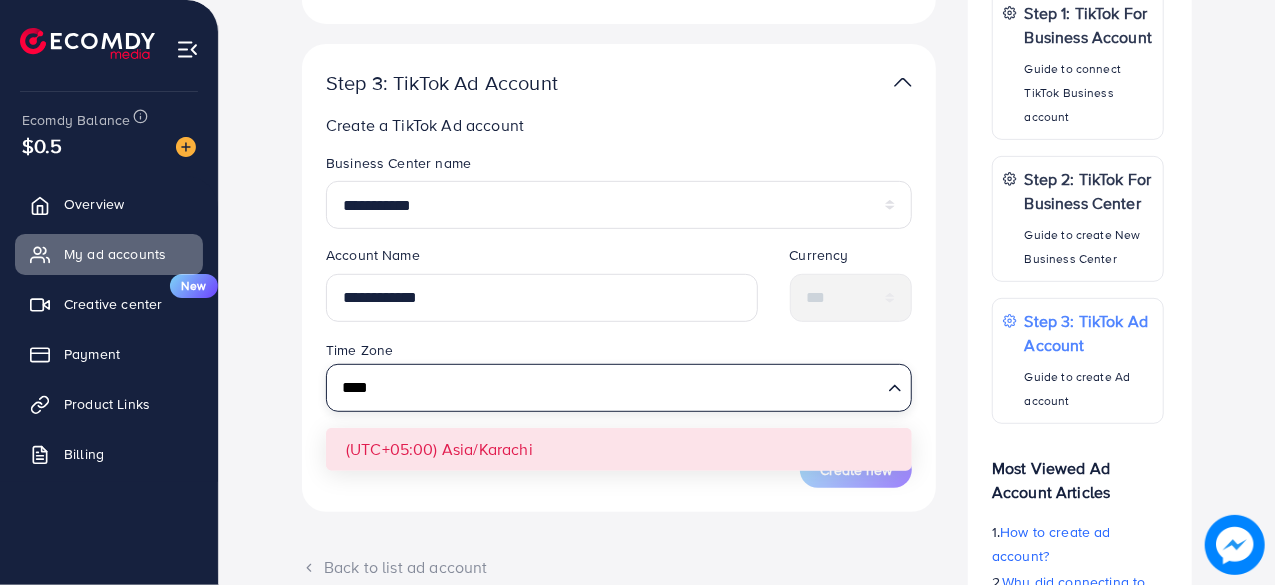 type 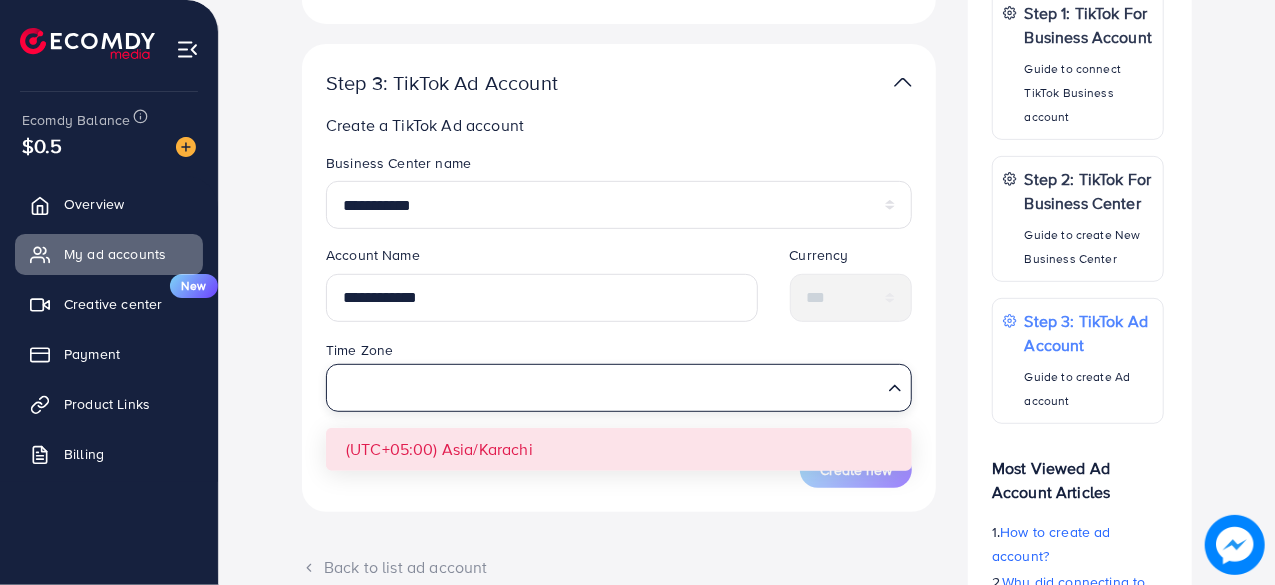 click on "**********" at bounding box center [619, 320] 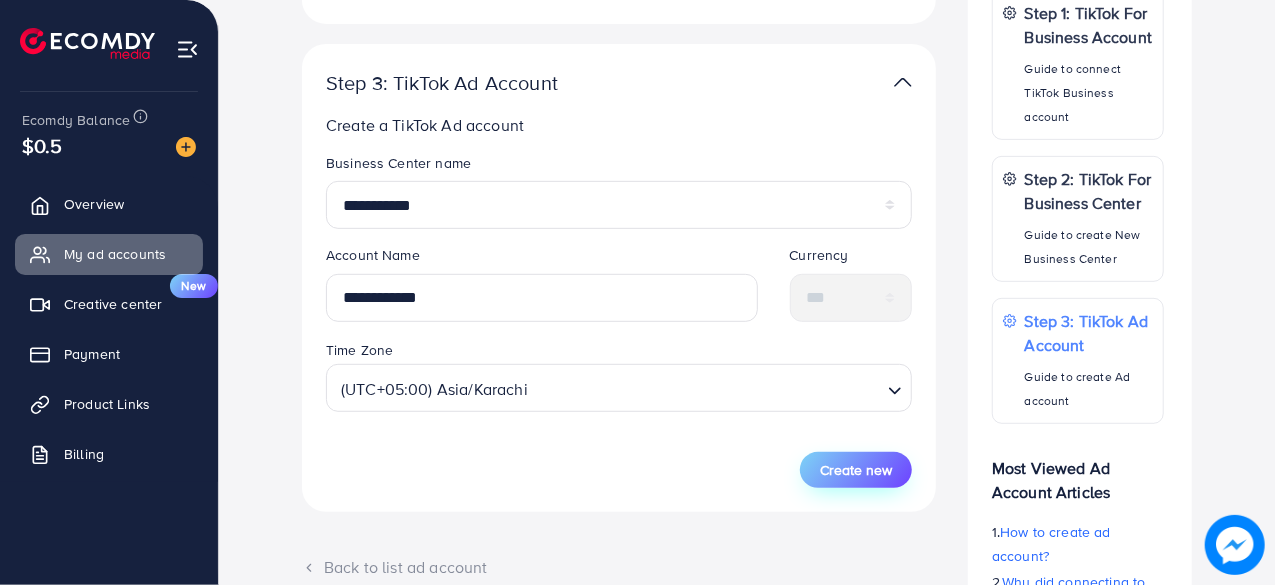 click on "Create new" at bounding box center [856, 470] 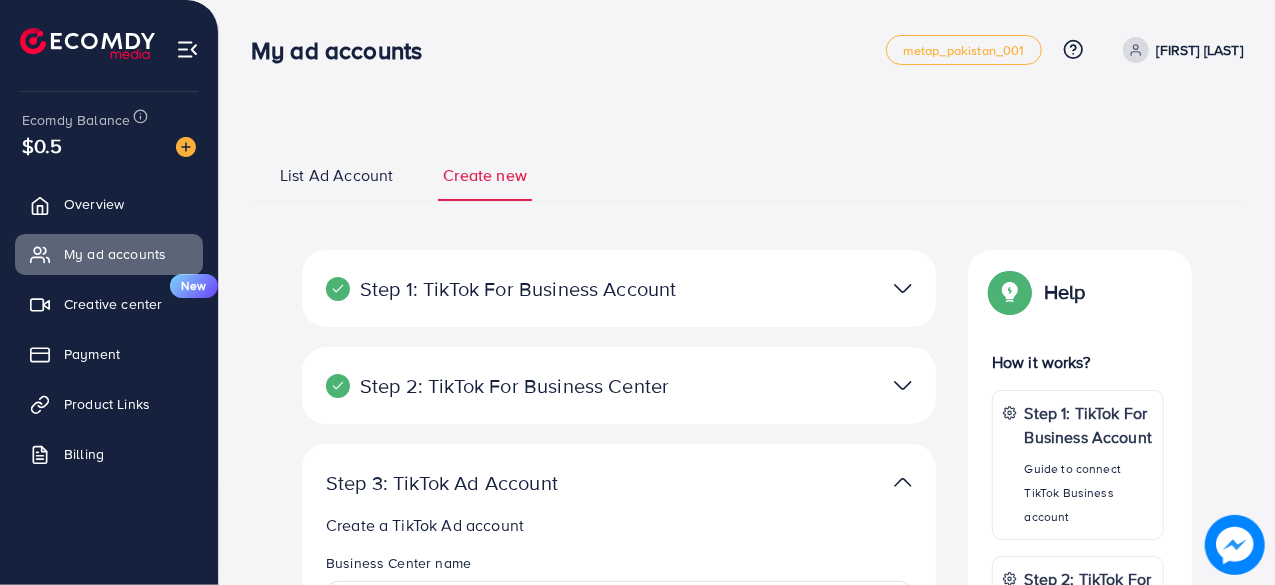 scroll, scrollTop: 100, scrollLeft: 0, axis: vertical 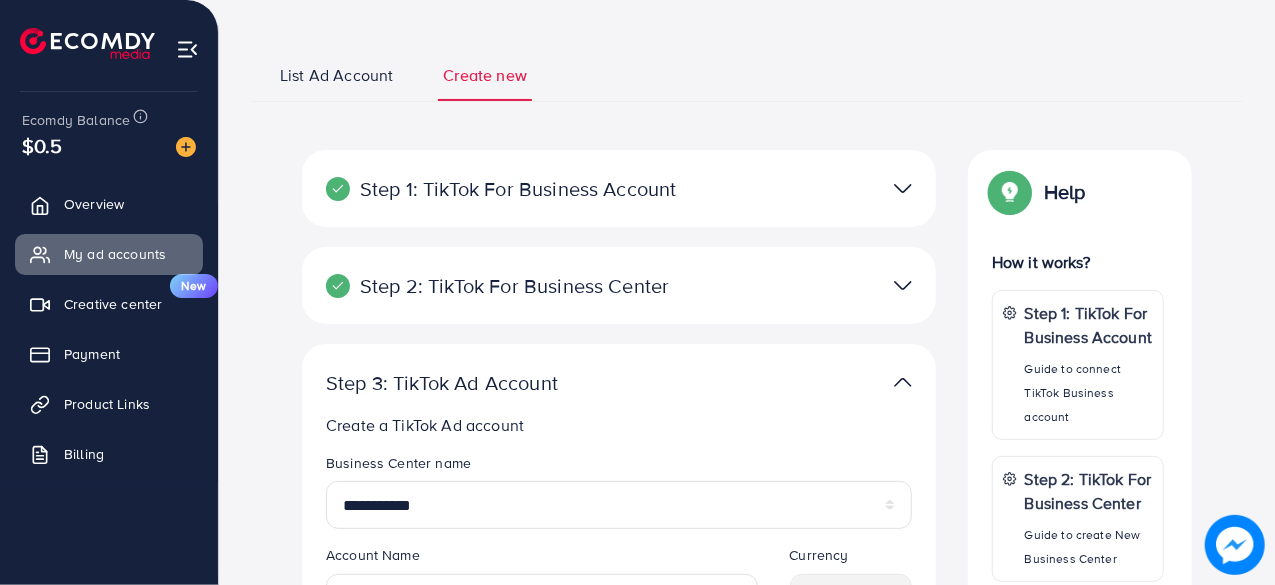 click on "List Ad Account" at bounding box center [336, 75] 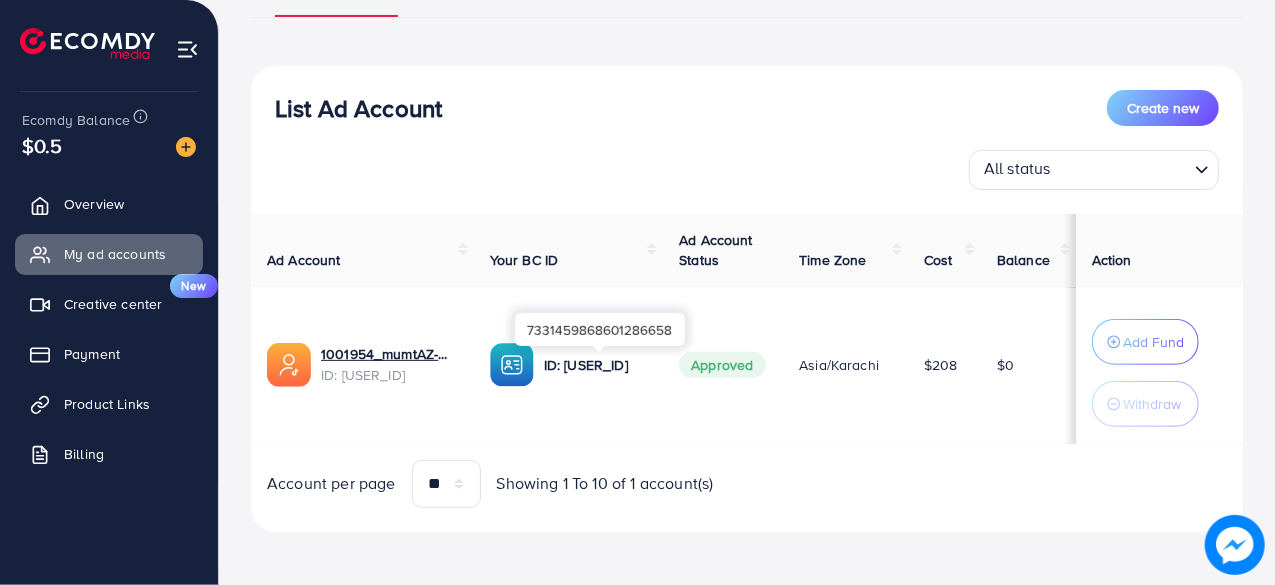 scroll, scrollTop: 0, scrollLeft: 0, axis: both 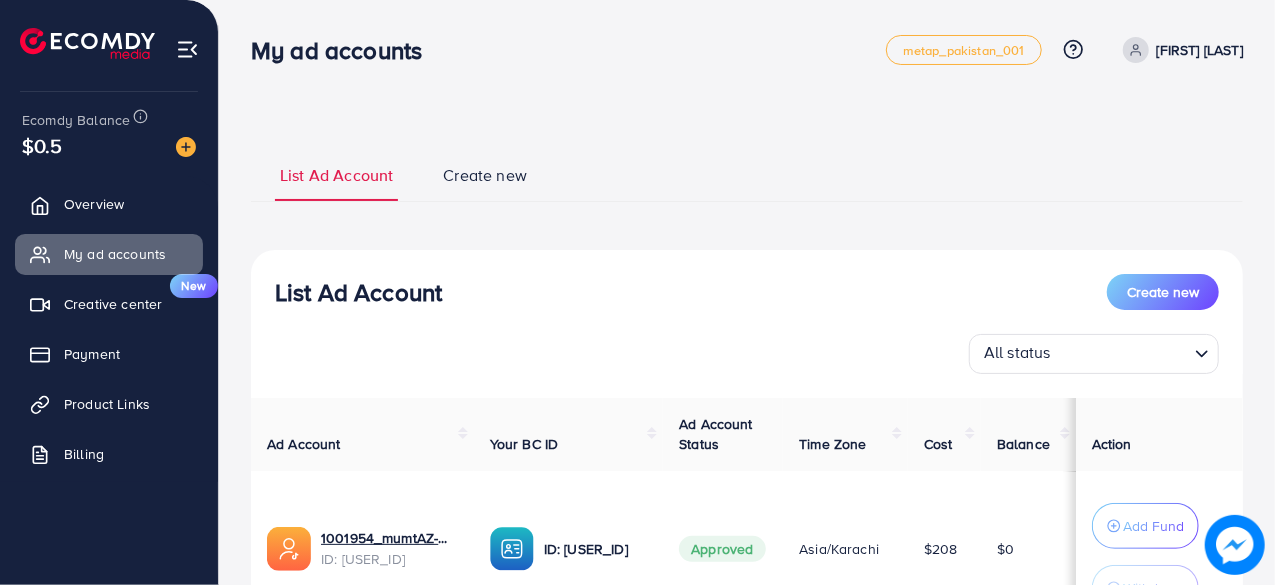 click on "Create new" at bounding box center (485, 175) 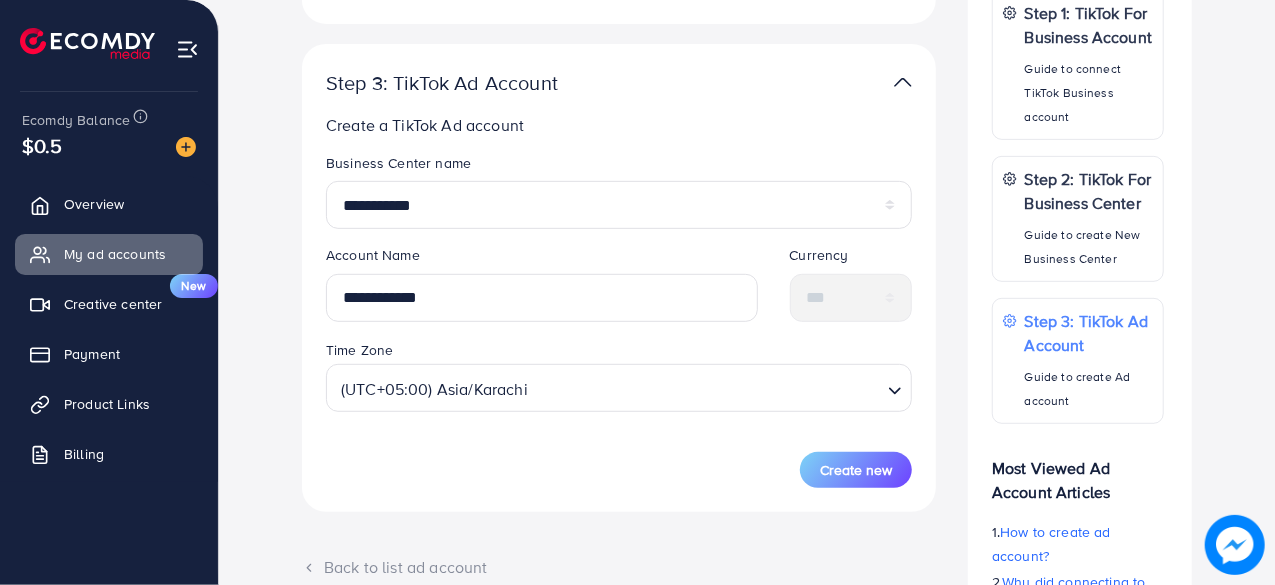 scroll, scrollTop: 0, scrollLeft: 0, axis: both 